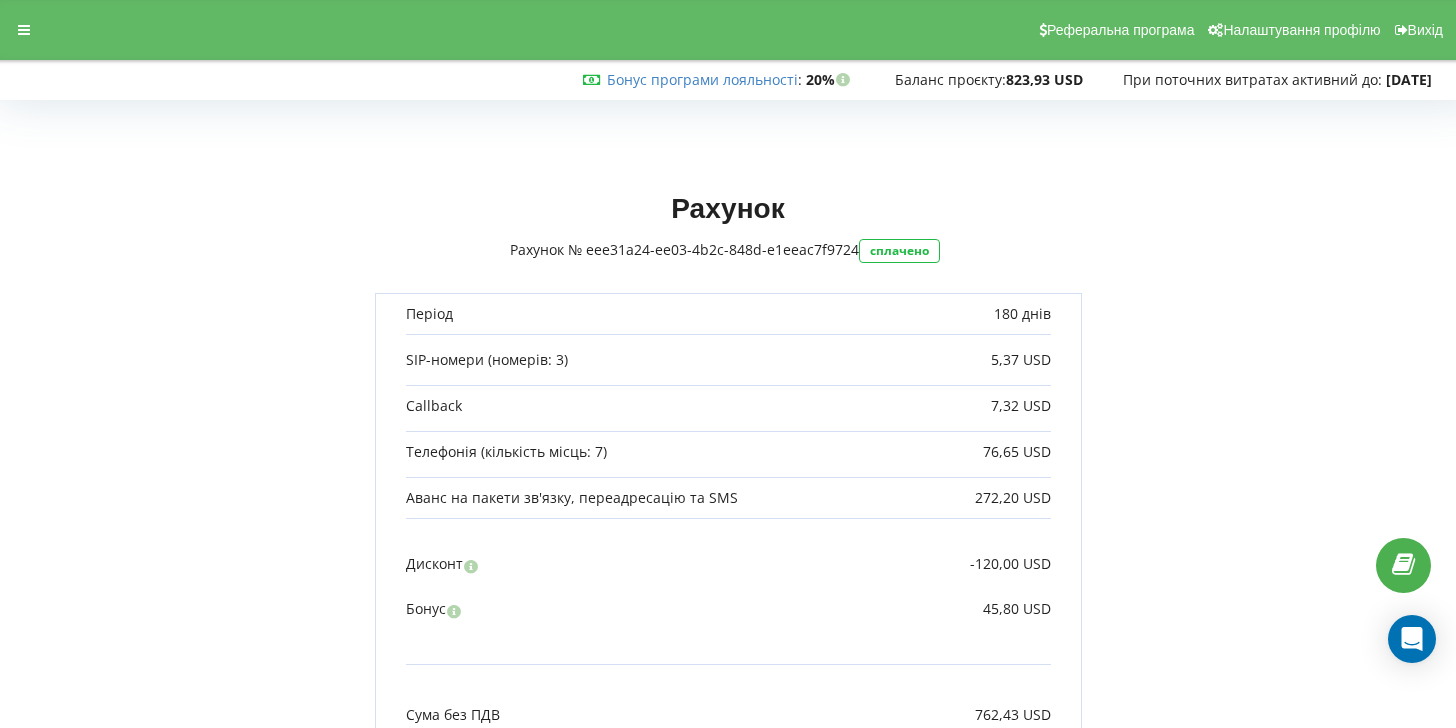scroll, scrollTop: 0, scrollLeft: 0, axis: both 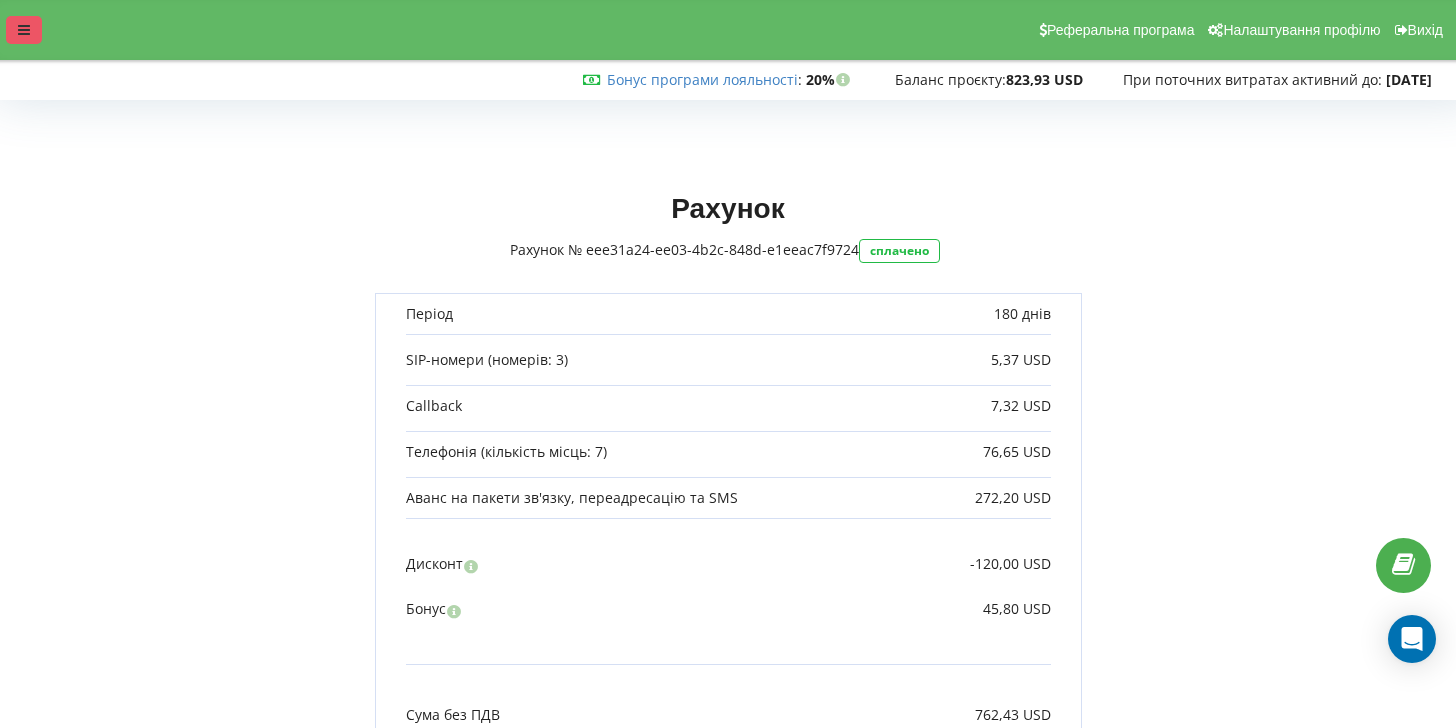 click at bounding box center [24, 30] 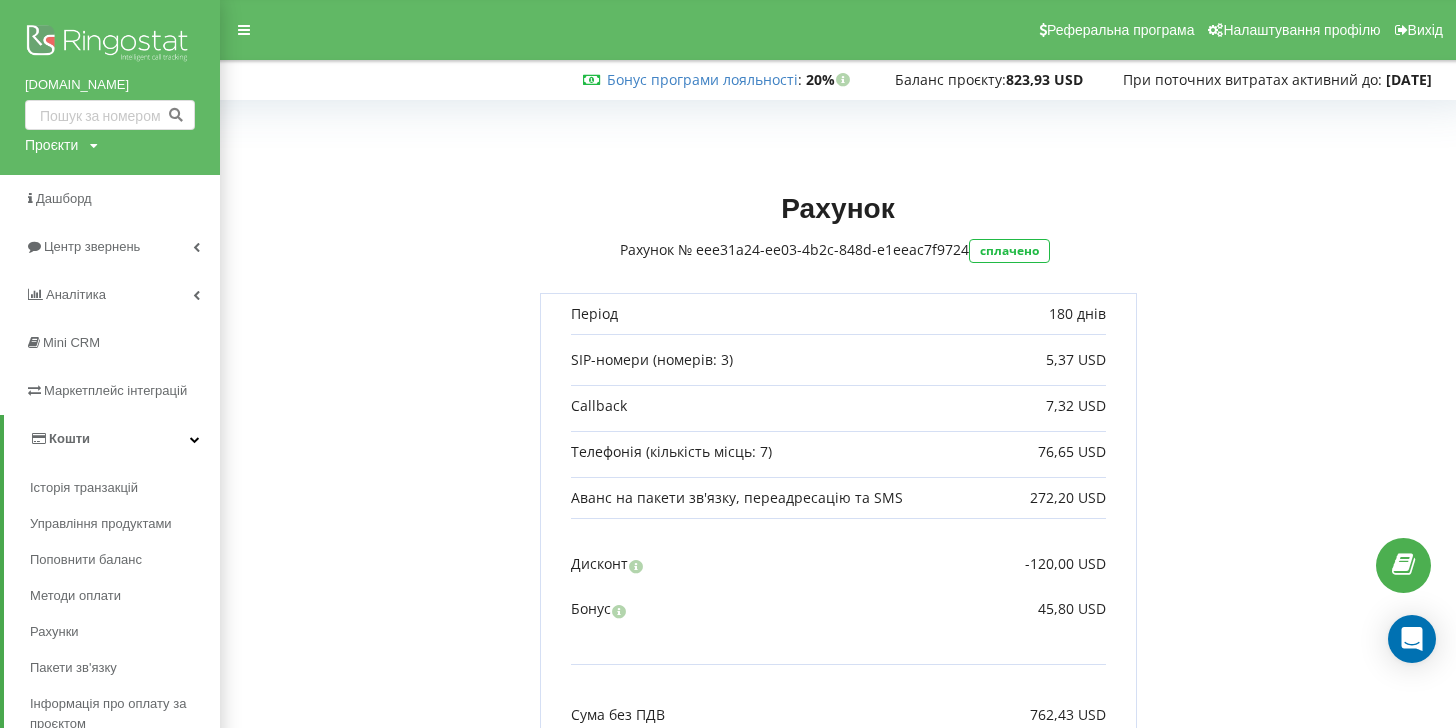 click on "Проєкти" at bounding box center (51, 145) 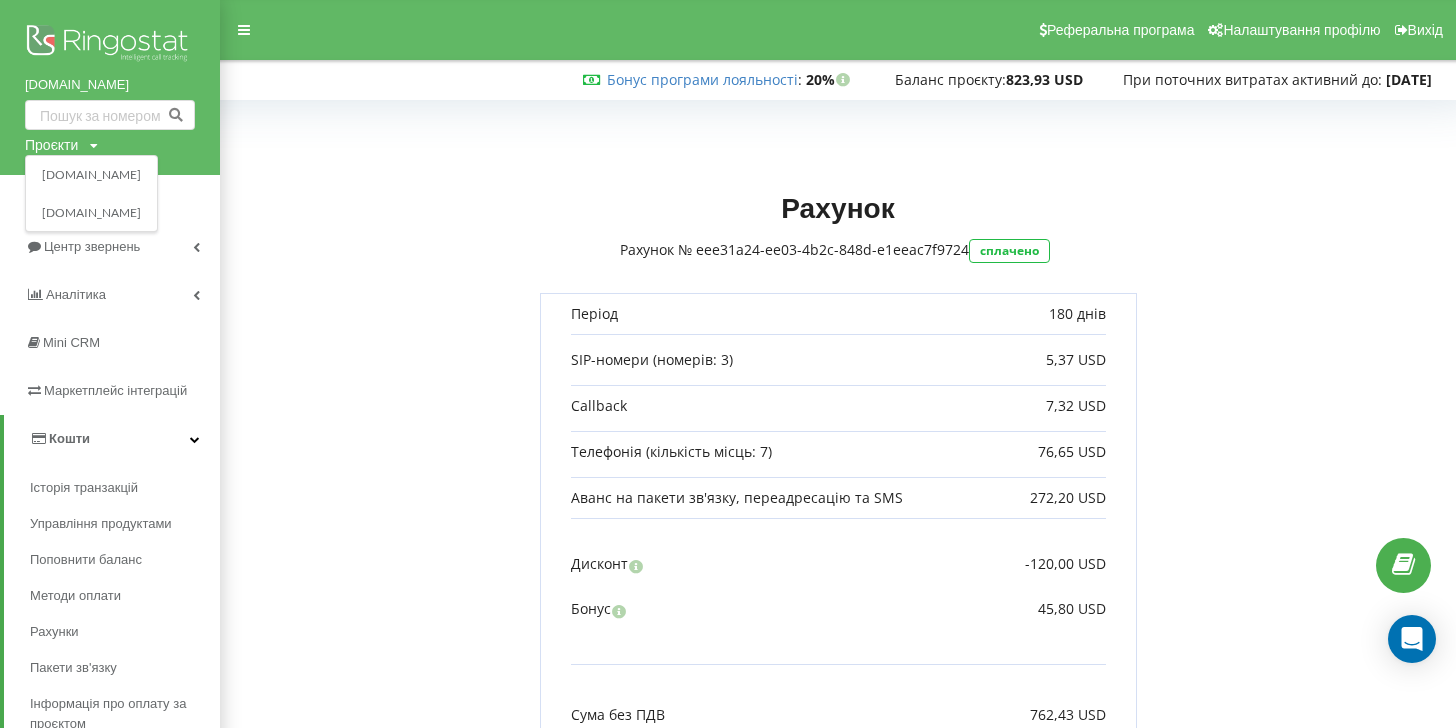 click on "Проєкти" at bounding box center (51, 145) 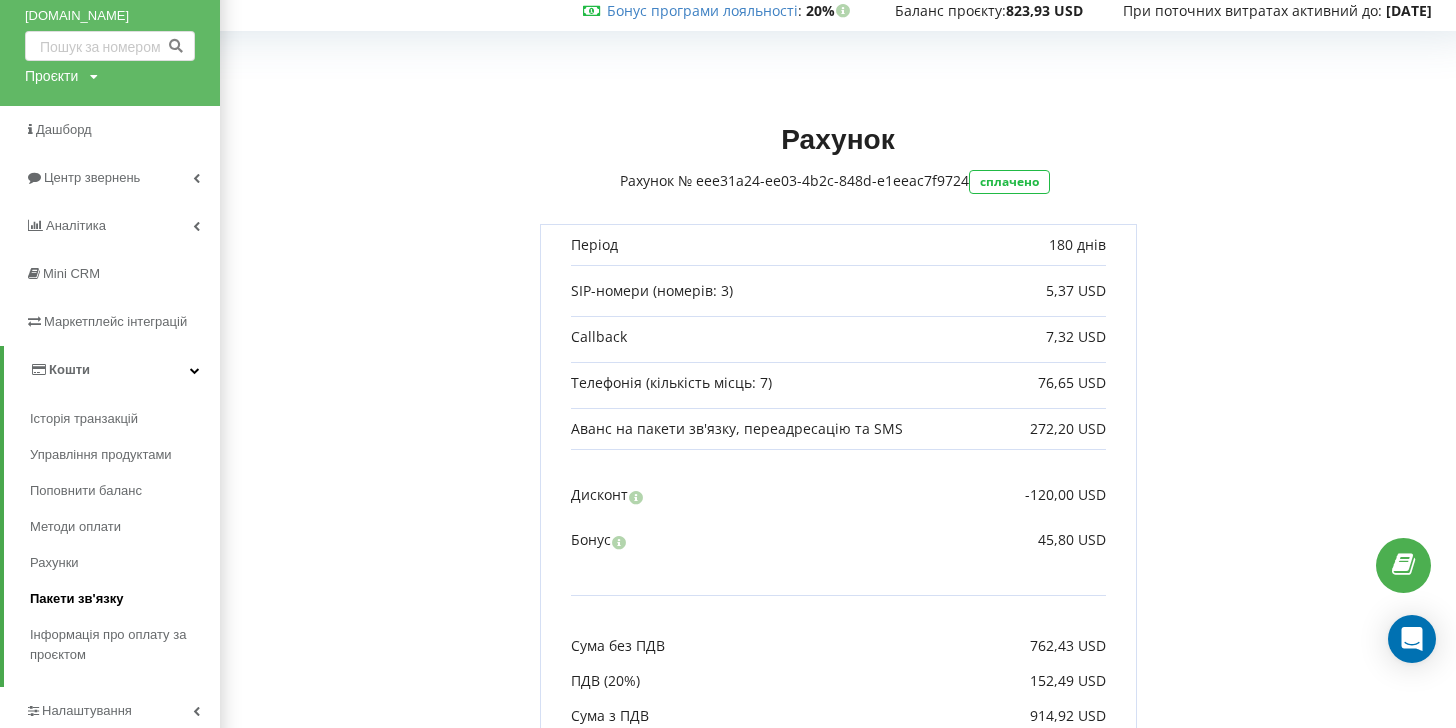 scroll, scrollTop: 85, scrollLeft: 0, axis: vertical 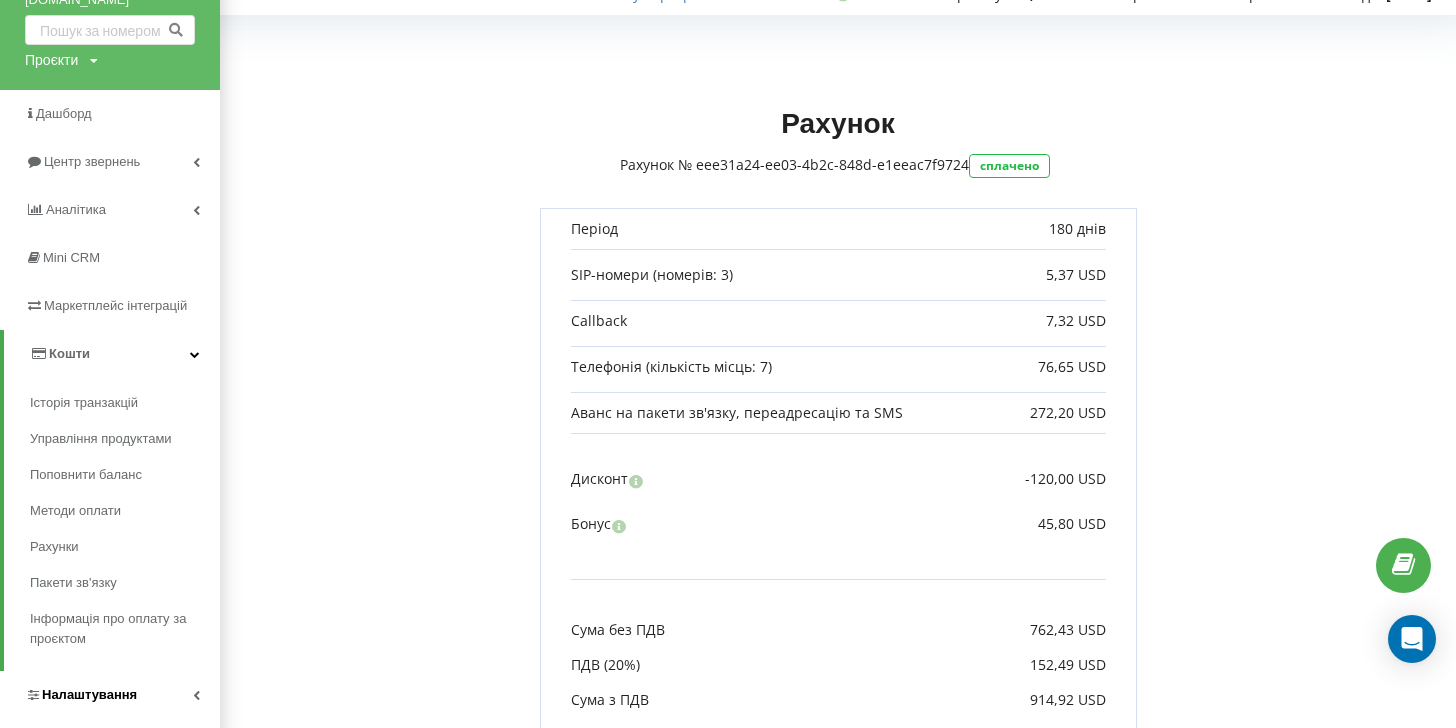 click on "Налаштування" at bounding box center [89, 694] 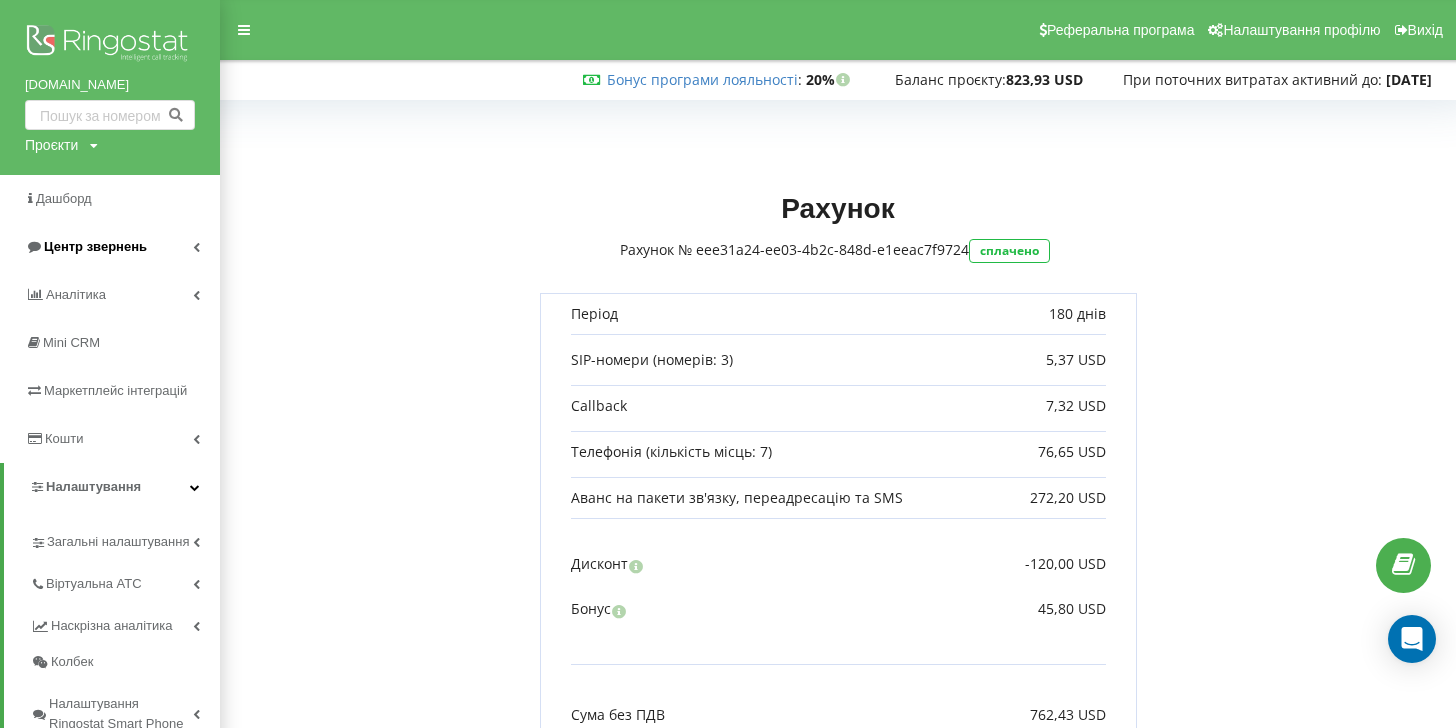 scroll, scrollTop: 0, scrollLeft: 0, axis: both 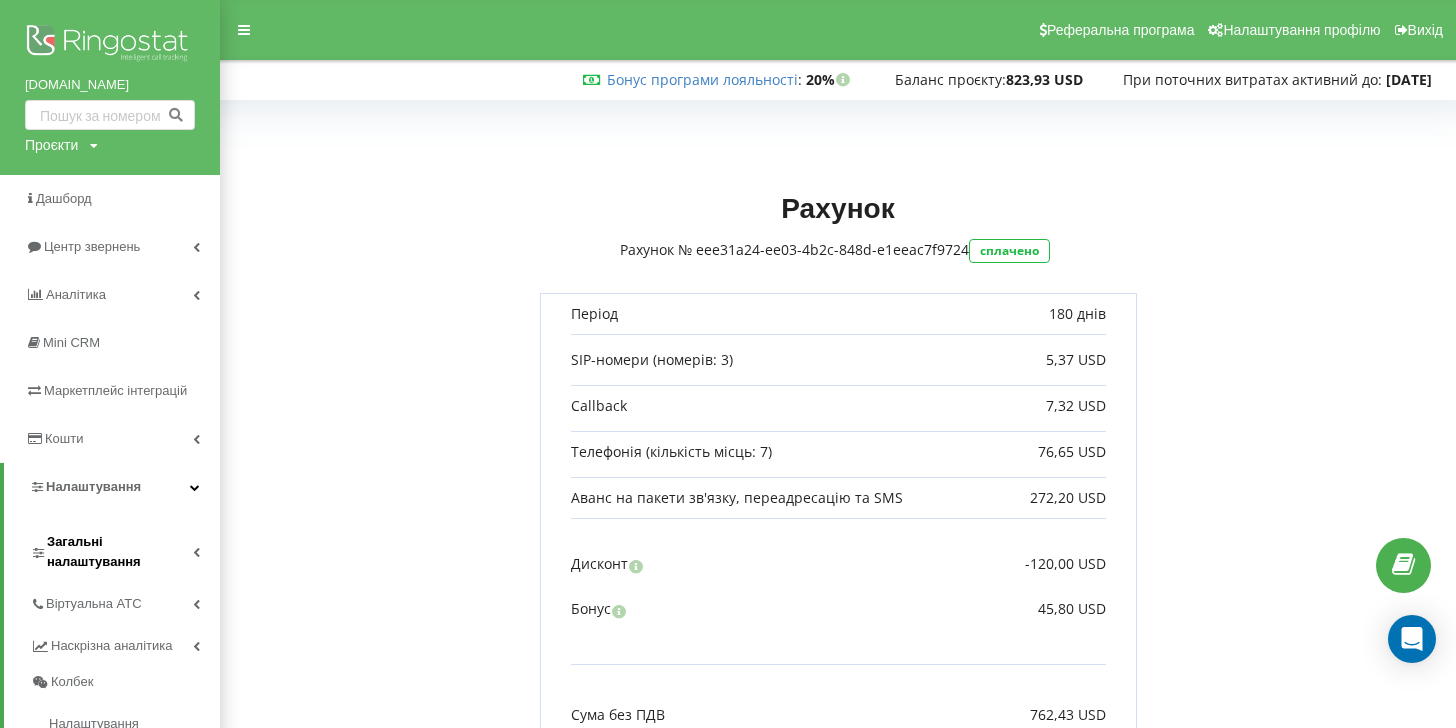 click on "Загальні налаштування" at bounding box center [120, 552] 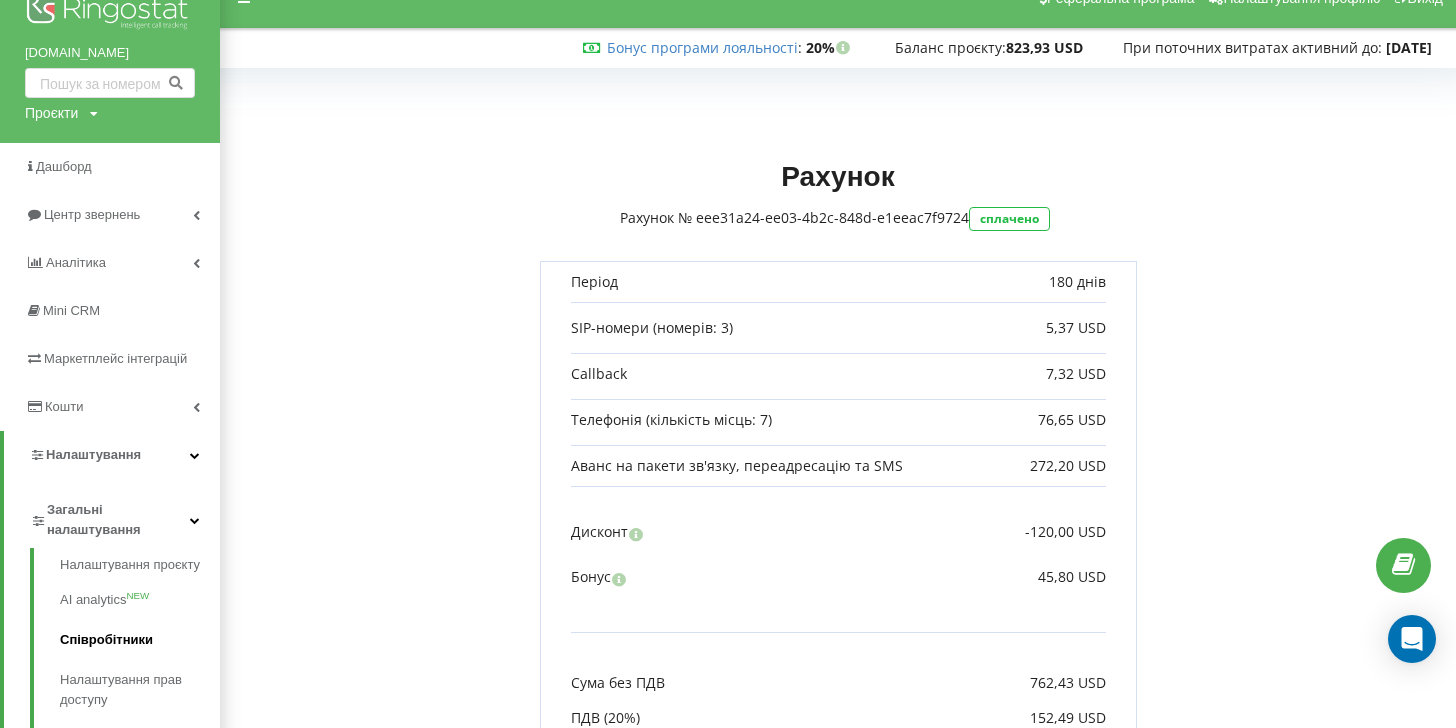 scroll, scrollTop: 43, scrollLeft: 0, axis: vertical 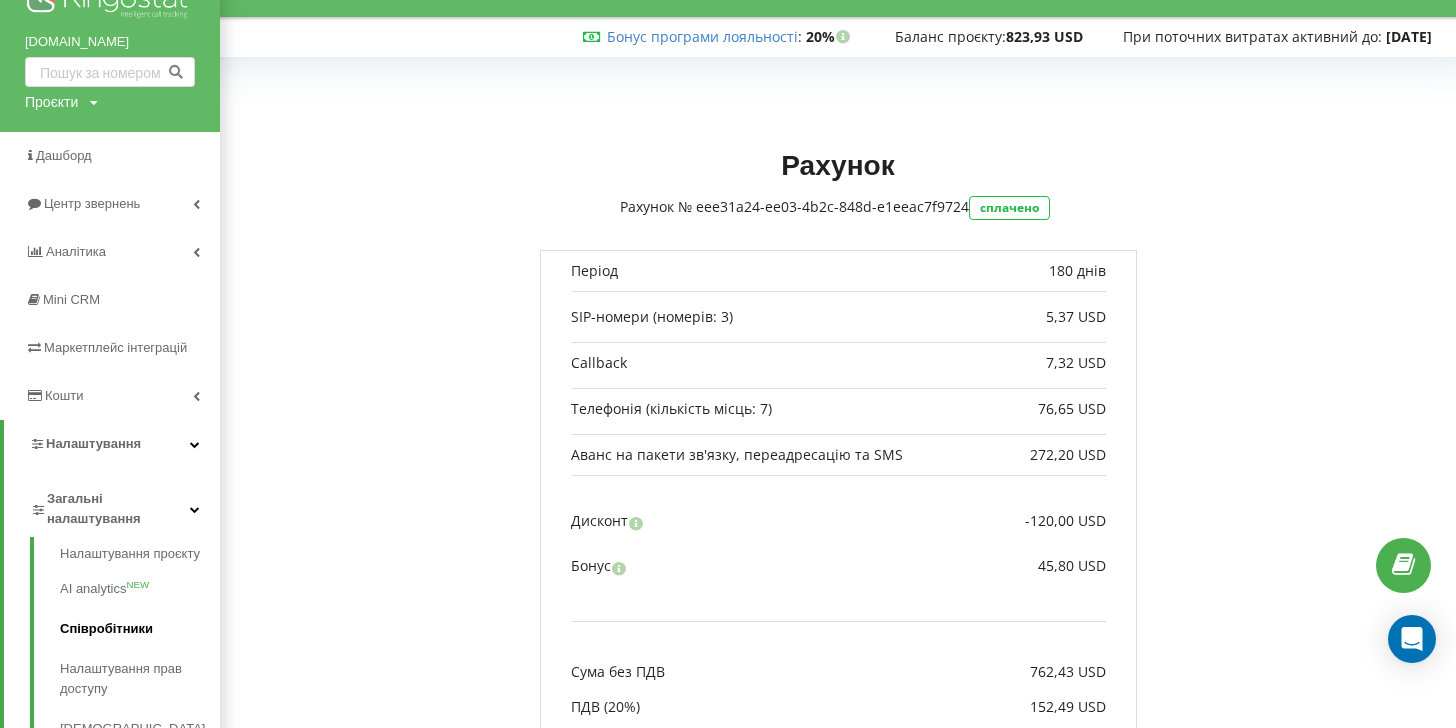 click on "Співробітники" at bounding box center (140, 629) 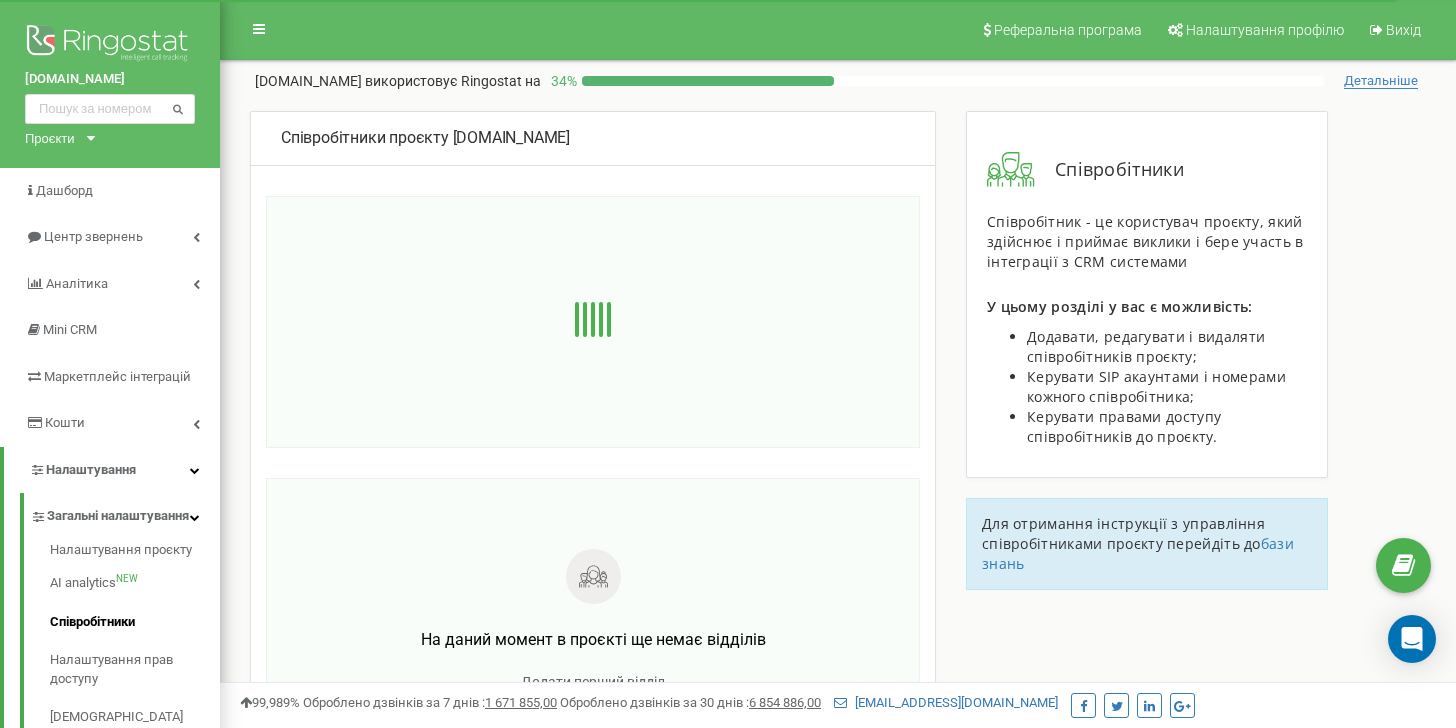 scroll, scrollTop: 0, scrollLeft: 0, axis: both 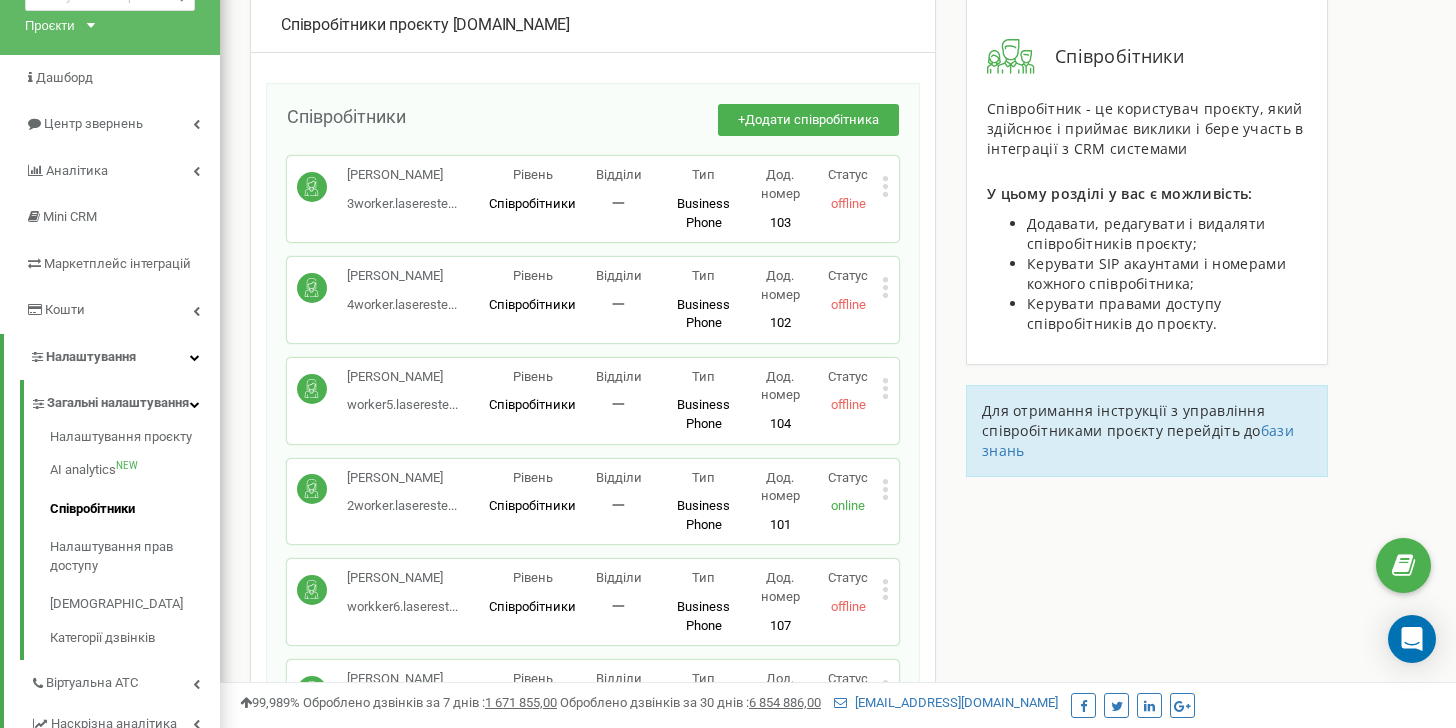 click 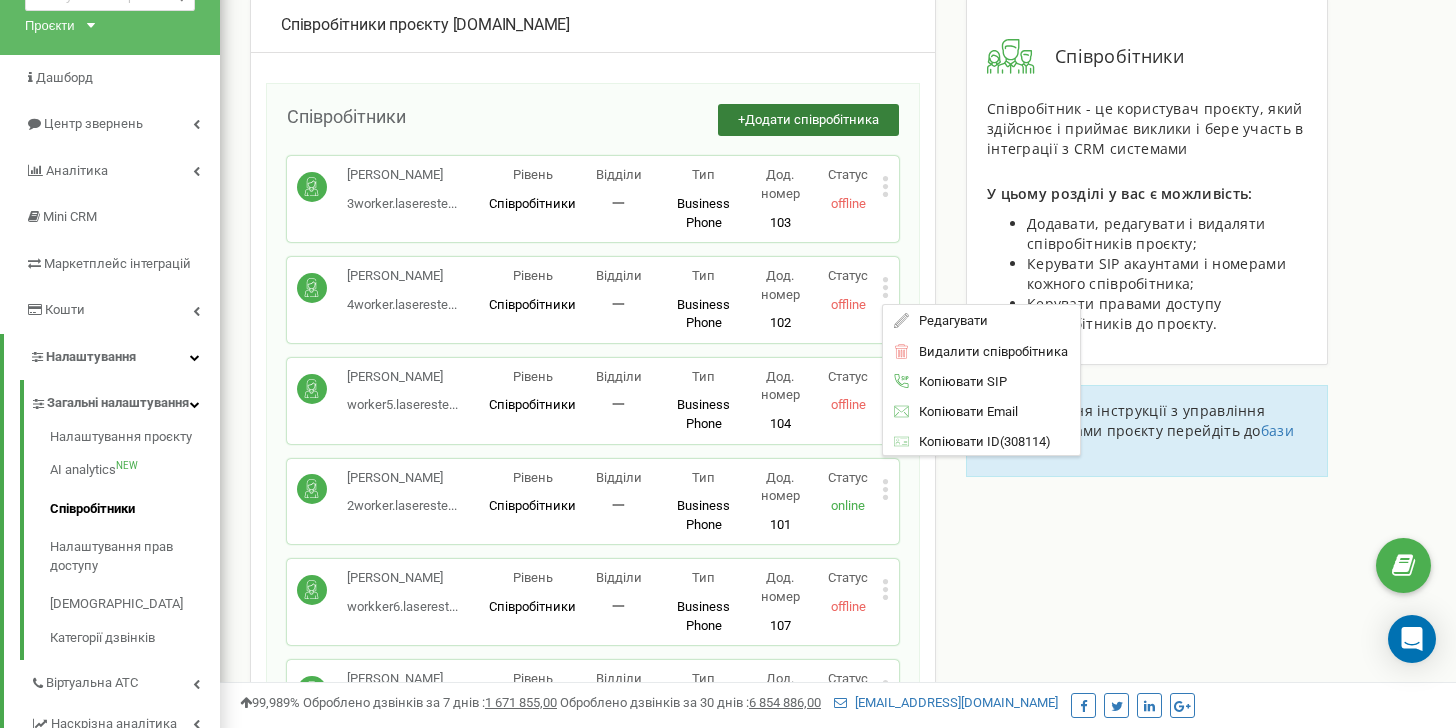 click on "Додати співробітника" at bounding box center (812, 119) 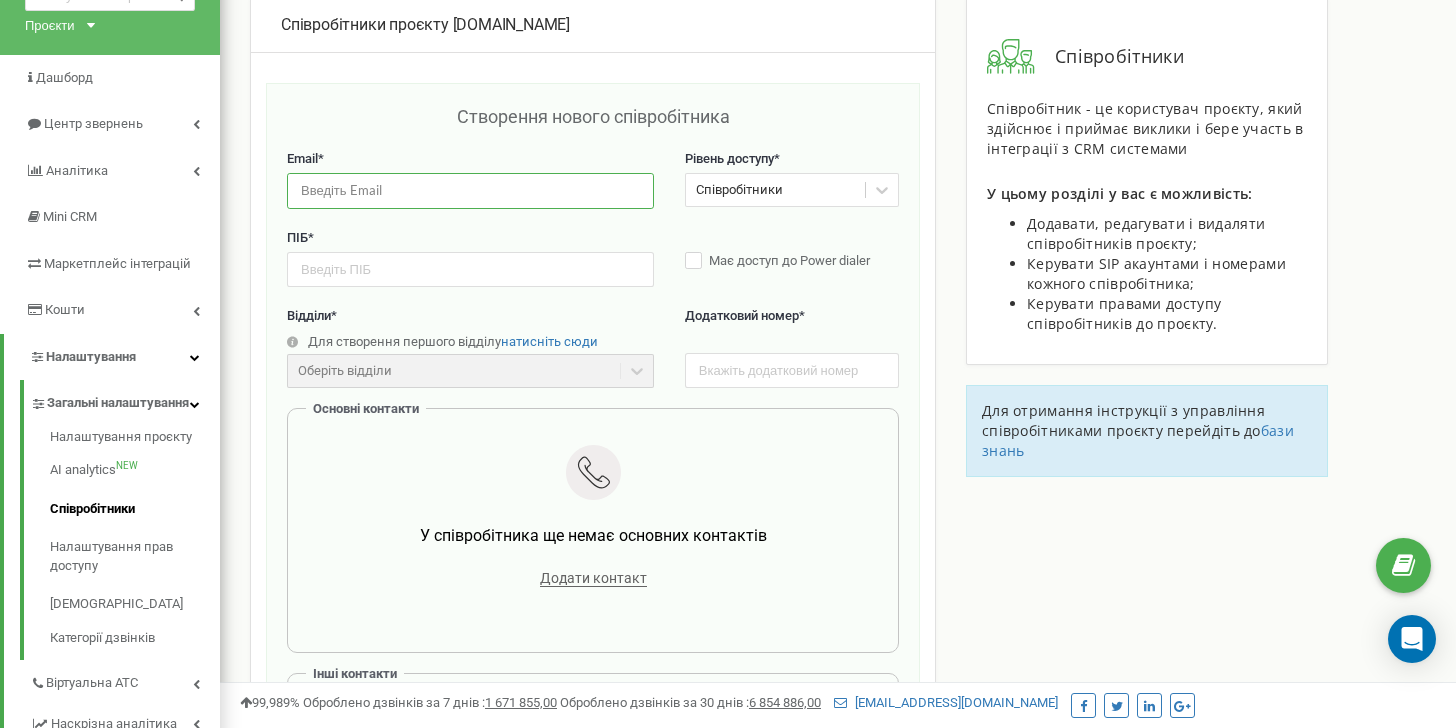 click at bounding box center (470, 190) 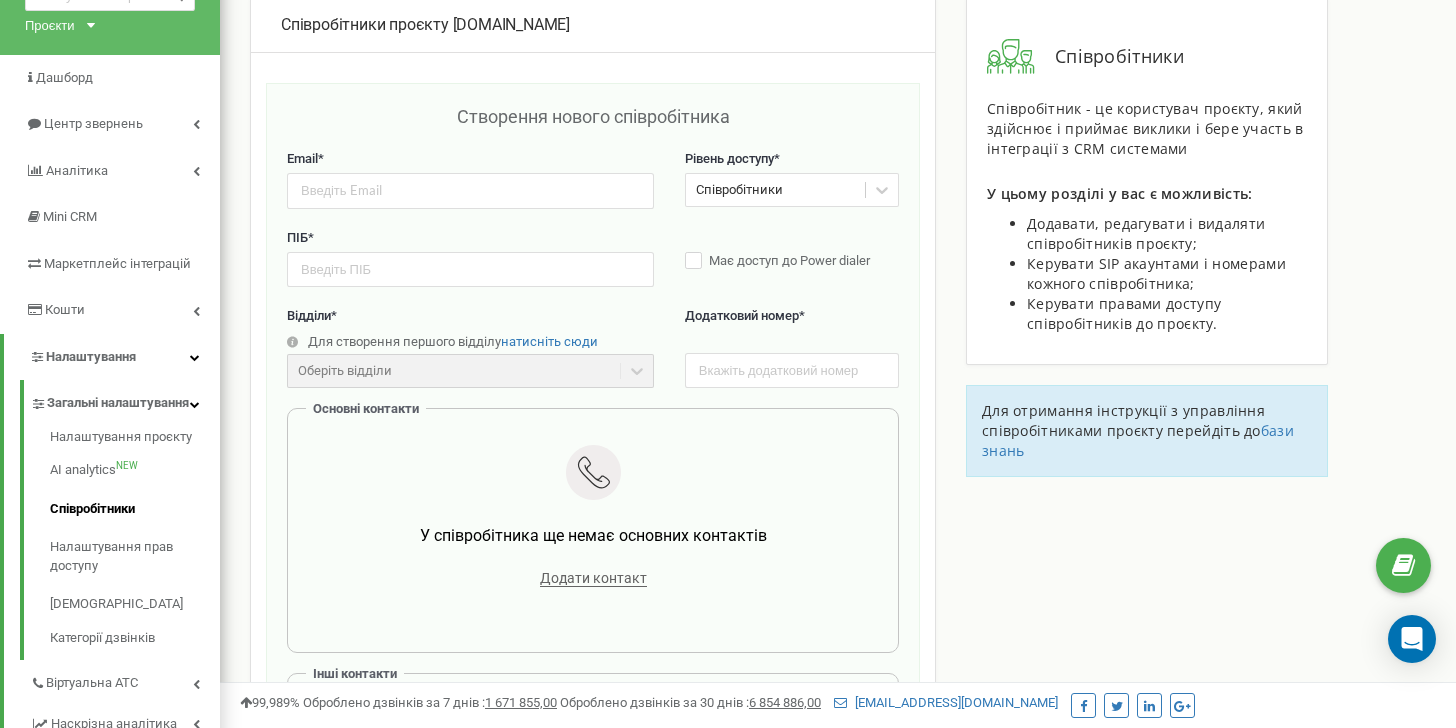 click on "Додатковий номер *" at bounding box center (792, 327) 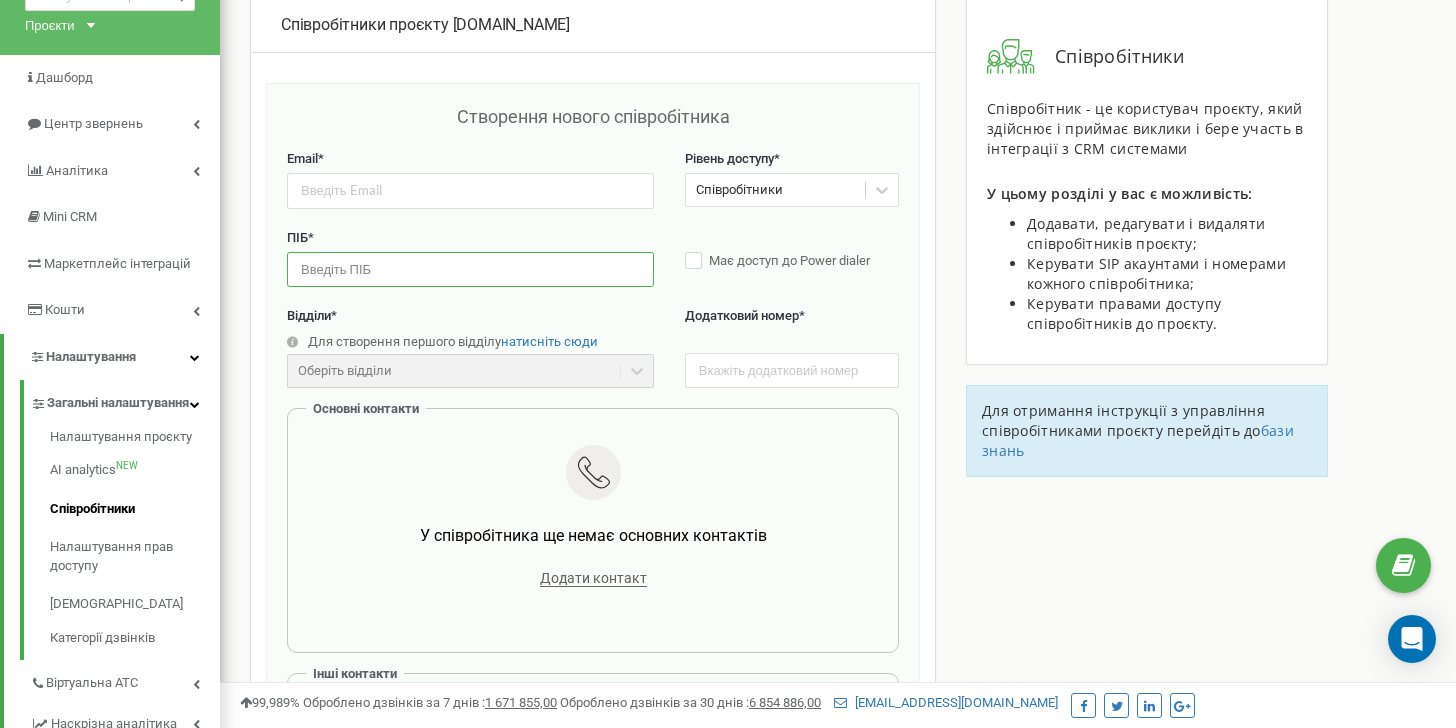 click at bounding box center [470, 269] 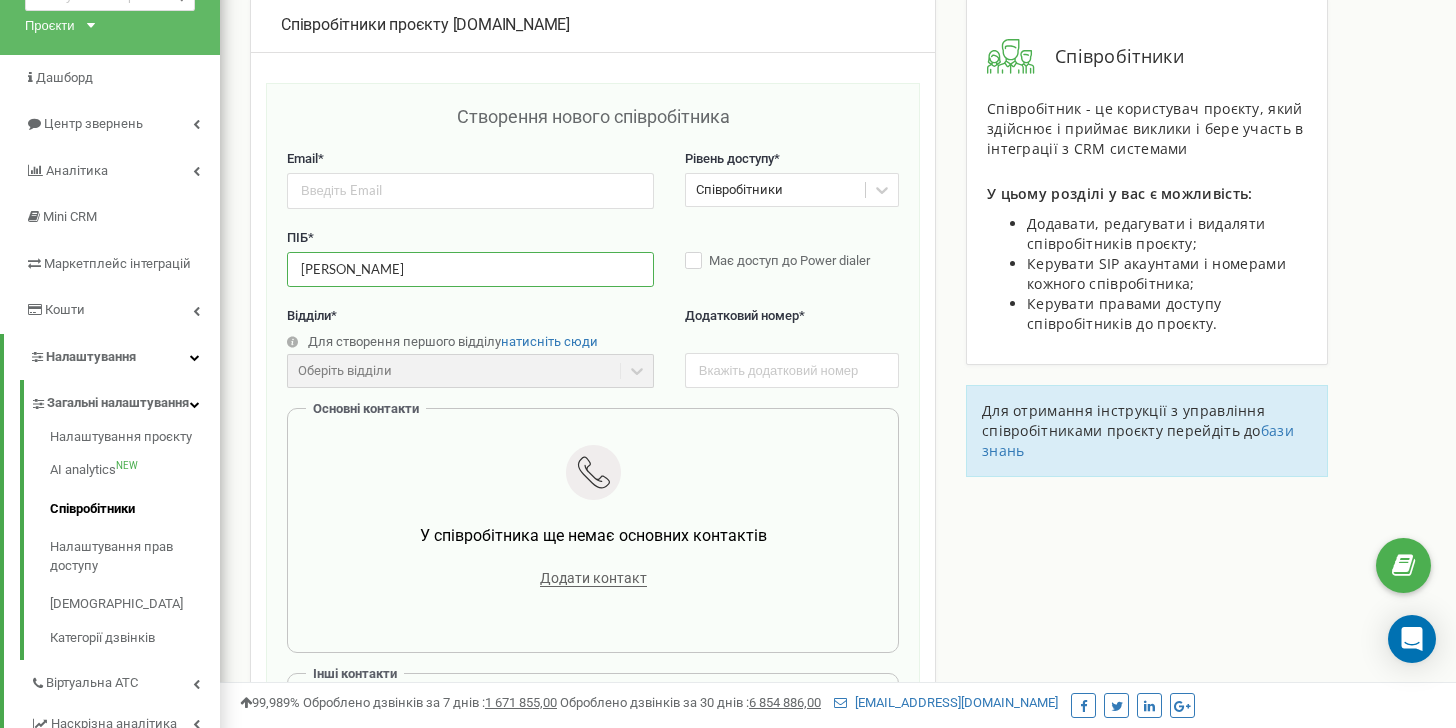 type on "[PERSON_NAME]" 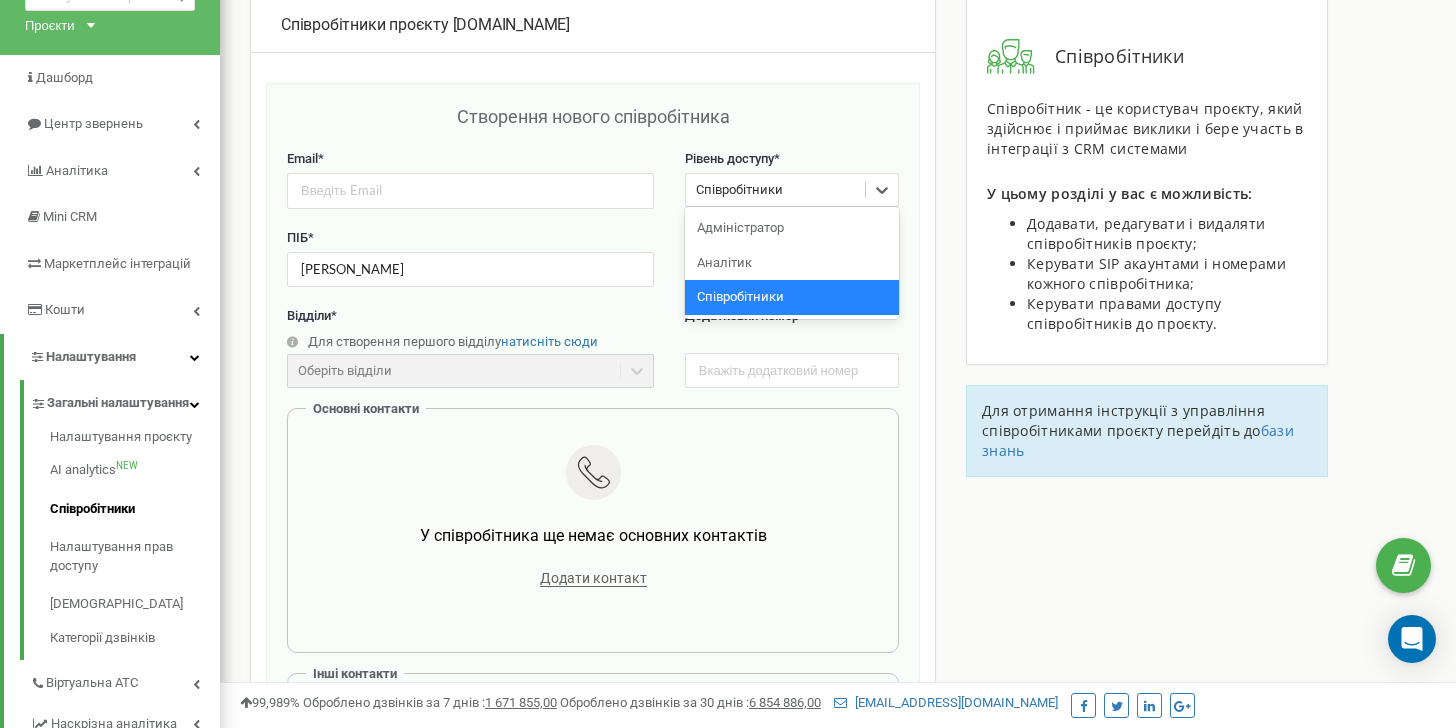 click on "Співробітники" at bounding box center (739, 190) 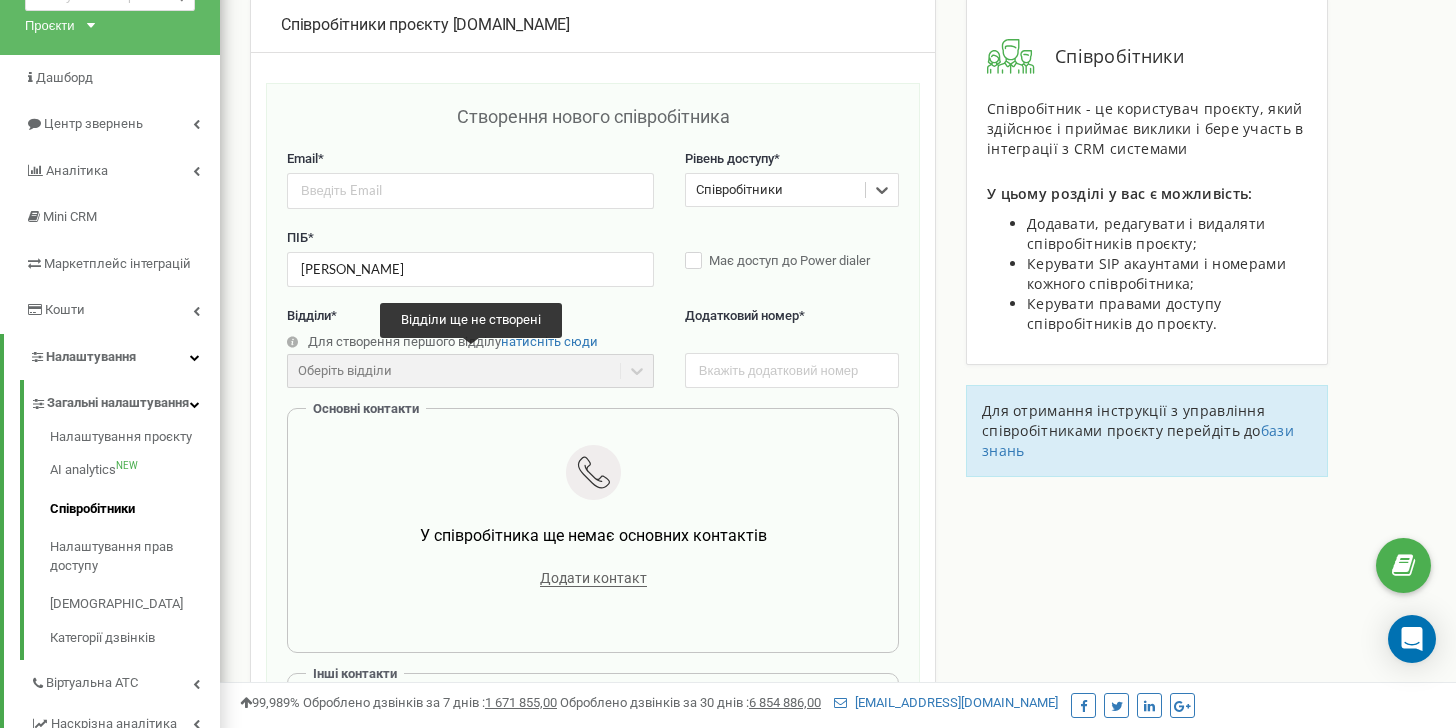 click on "Оберіть відділи" at bounding box center [470, 371] 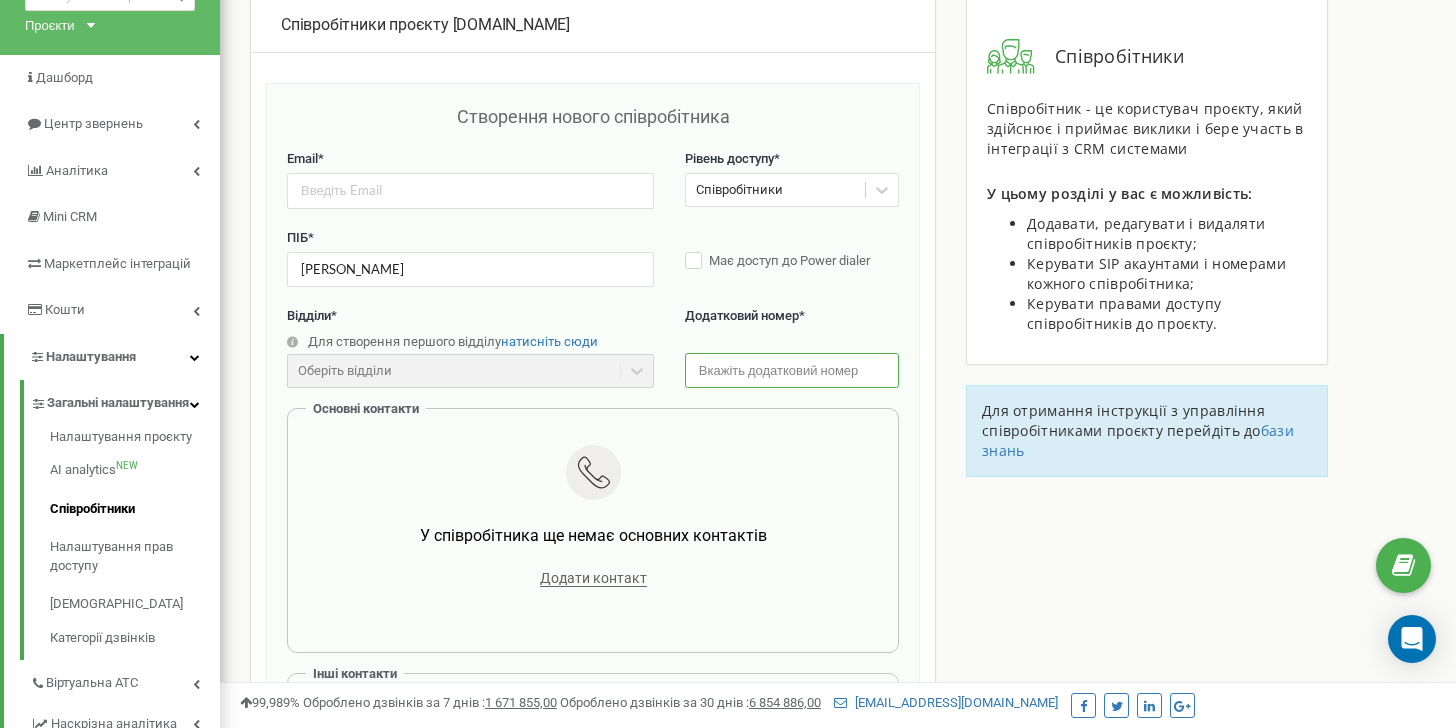 click at bounding box center (792, 370) 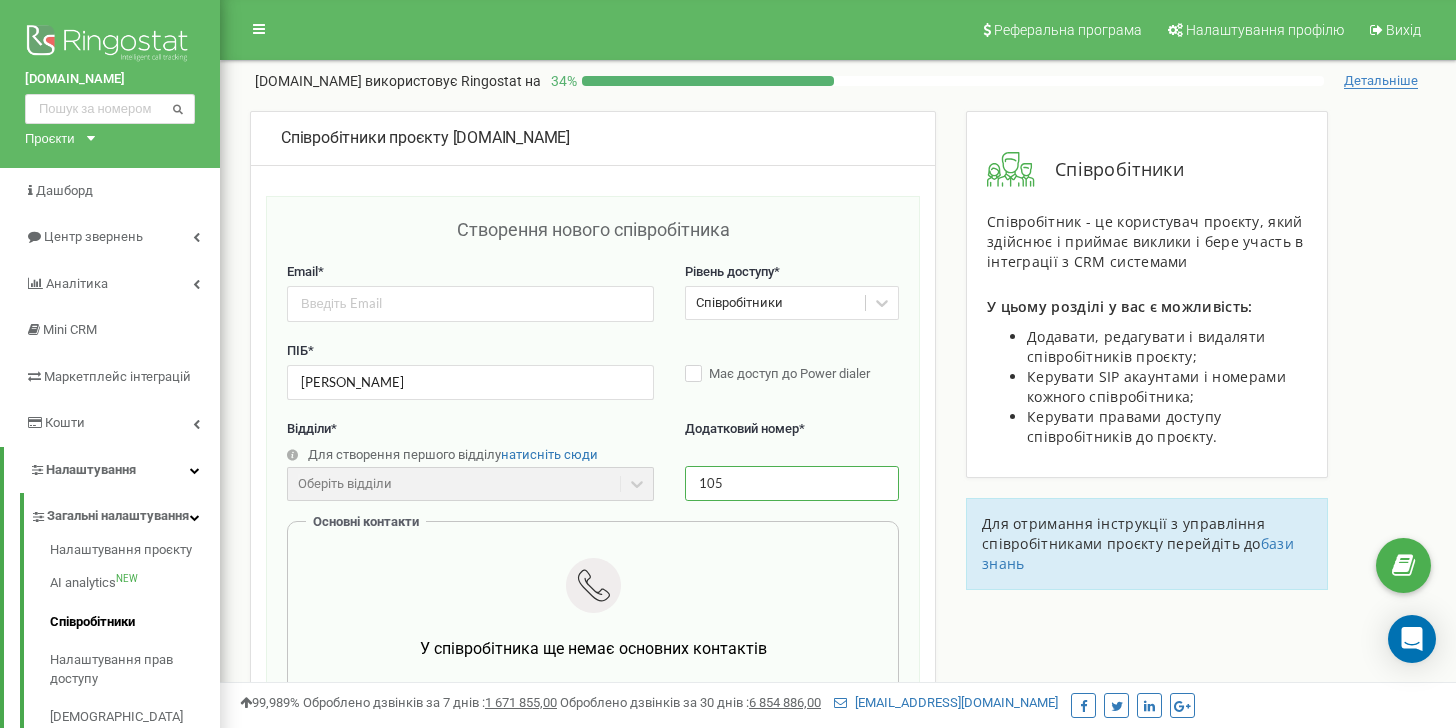 scroll, scrollTop: 0, scrollLeft: 0, axis: both 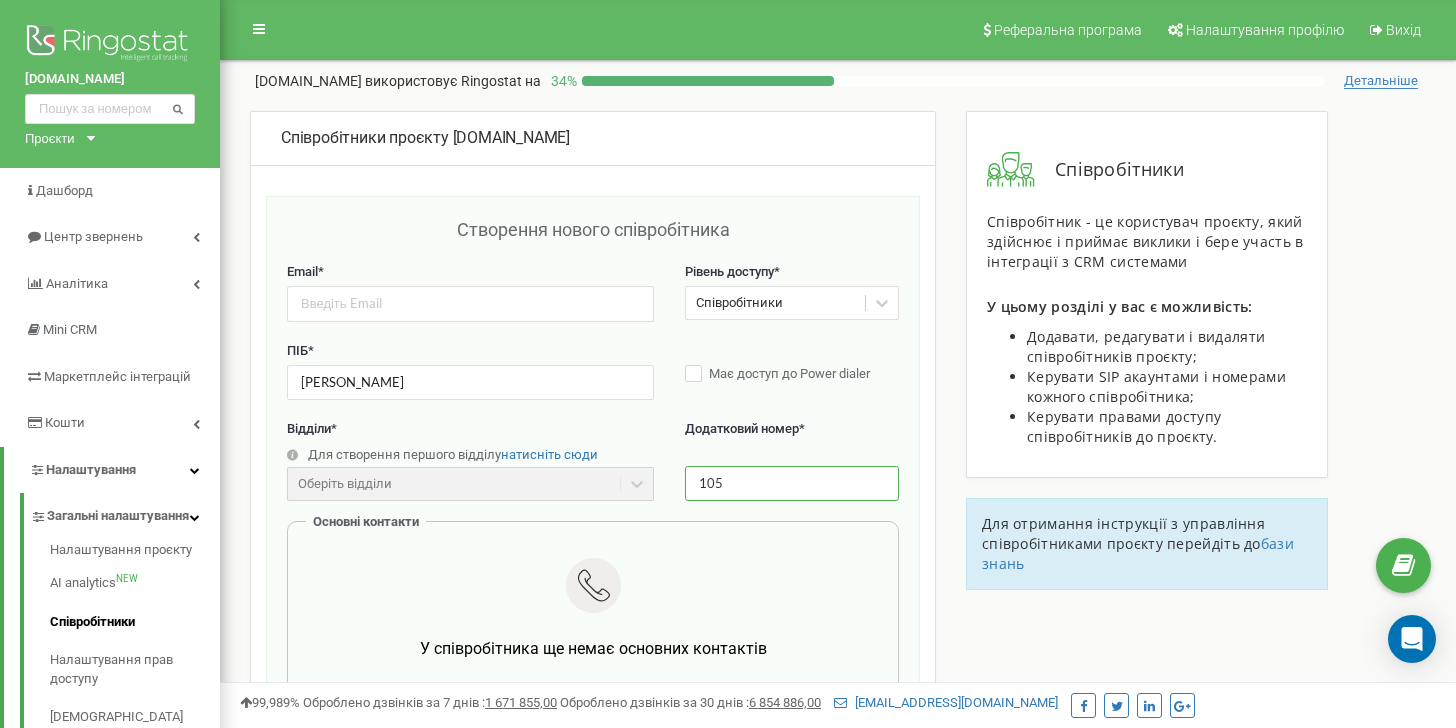 type on "105" 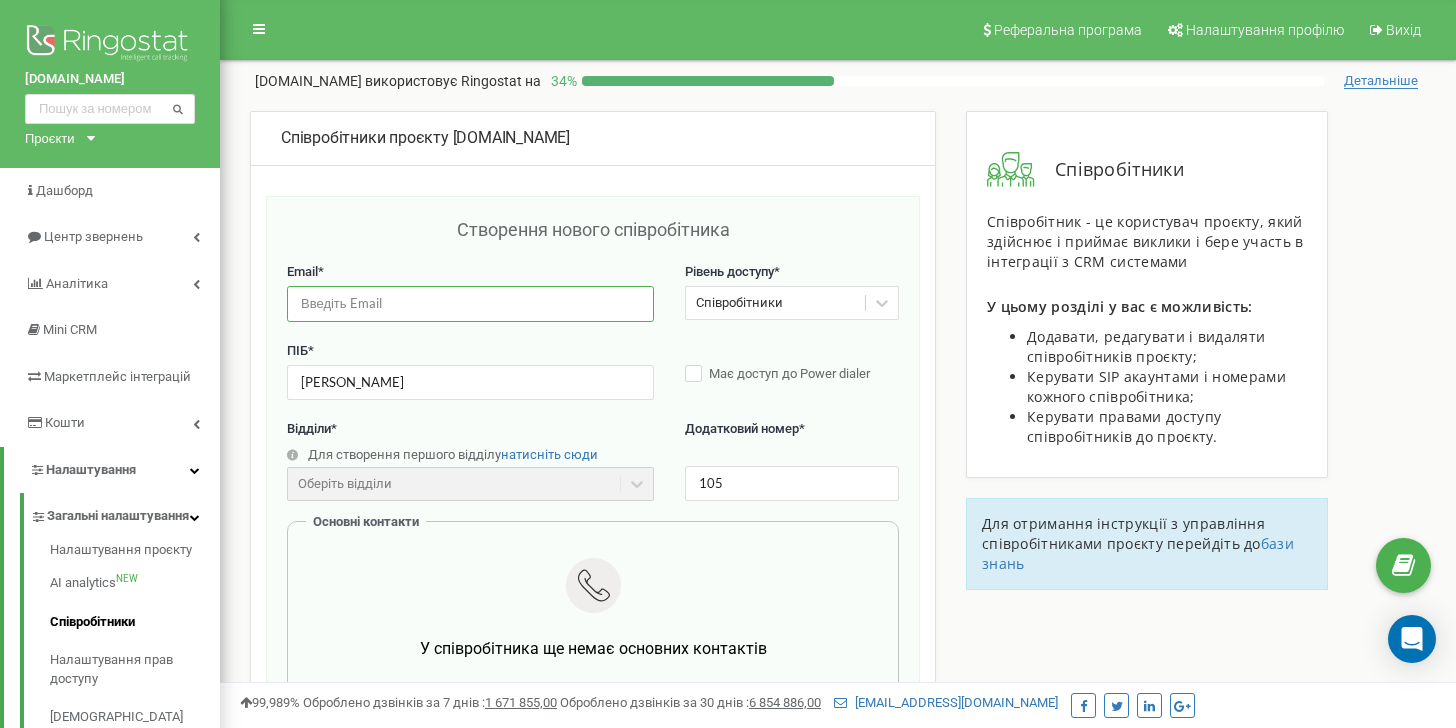 click at bounding box center (470, 303) 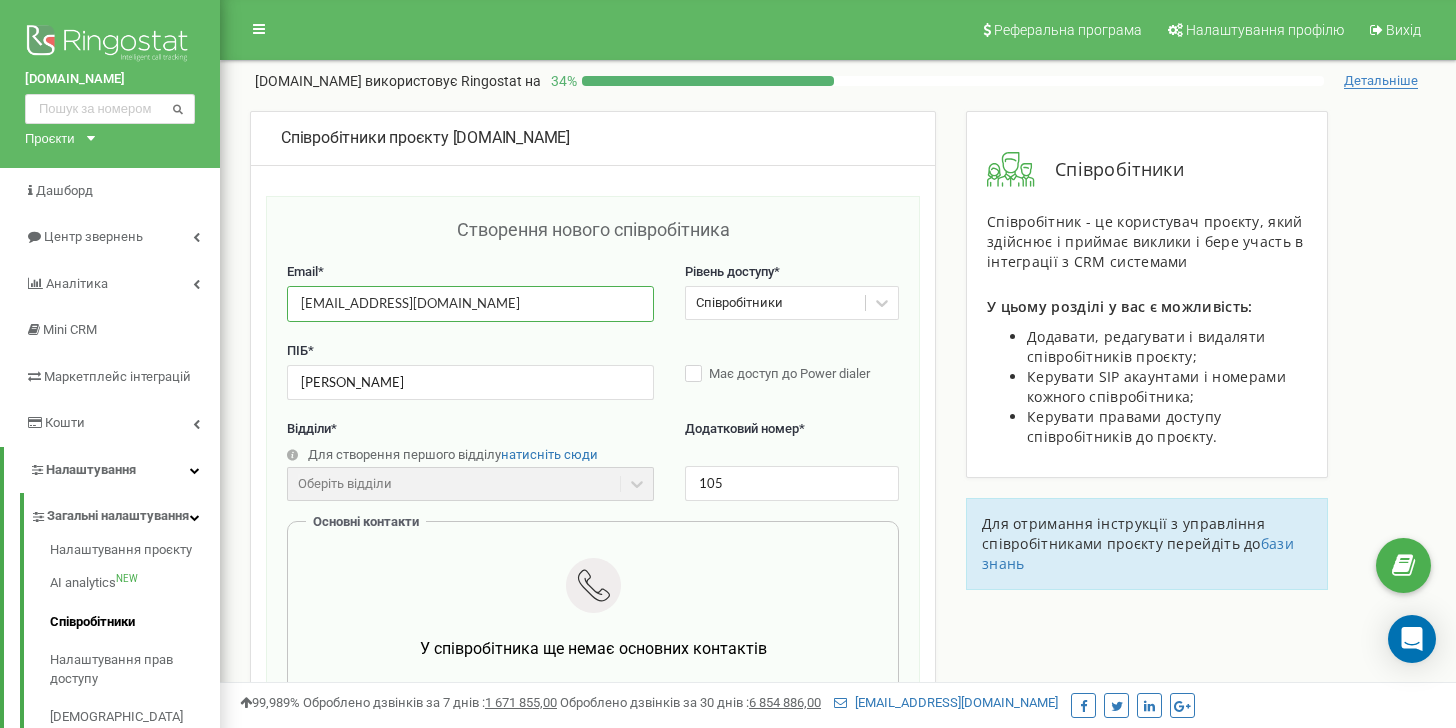 type on "[EMAIL_ADDRESS][DOMAIN_NAME]" 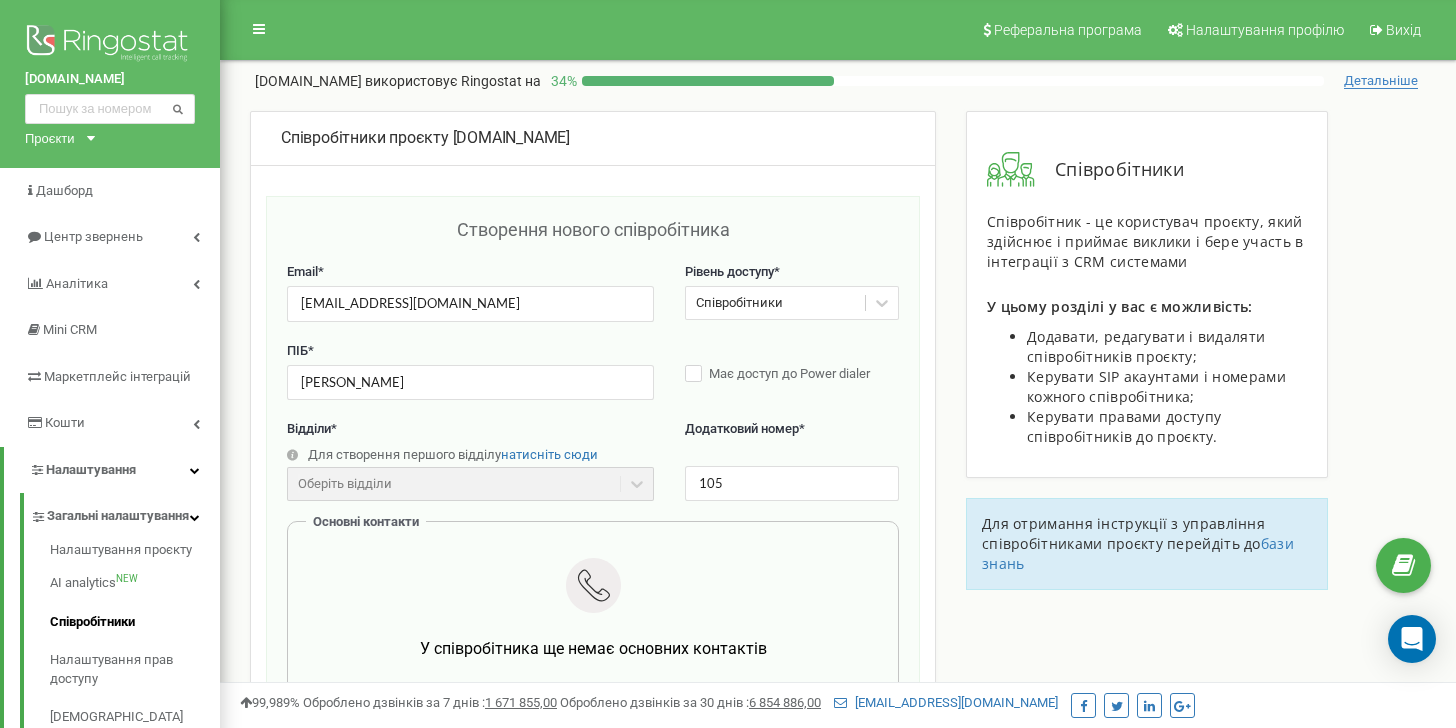 click on "Email *" at bounding box center (470, 272) 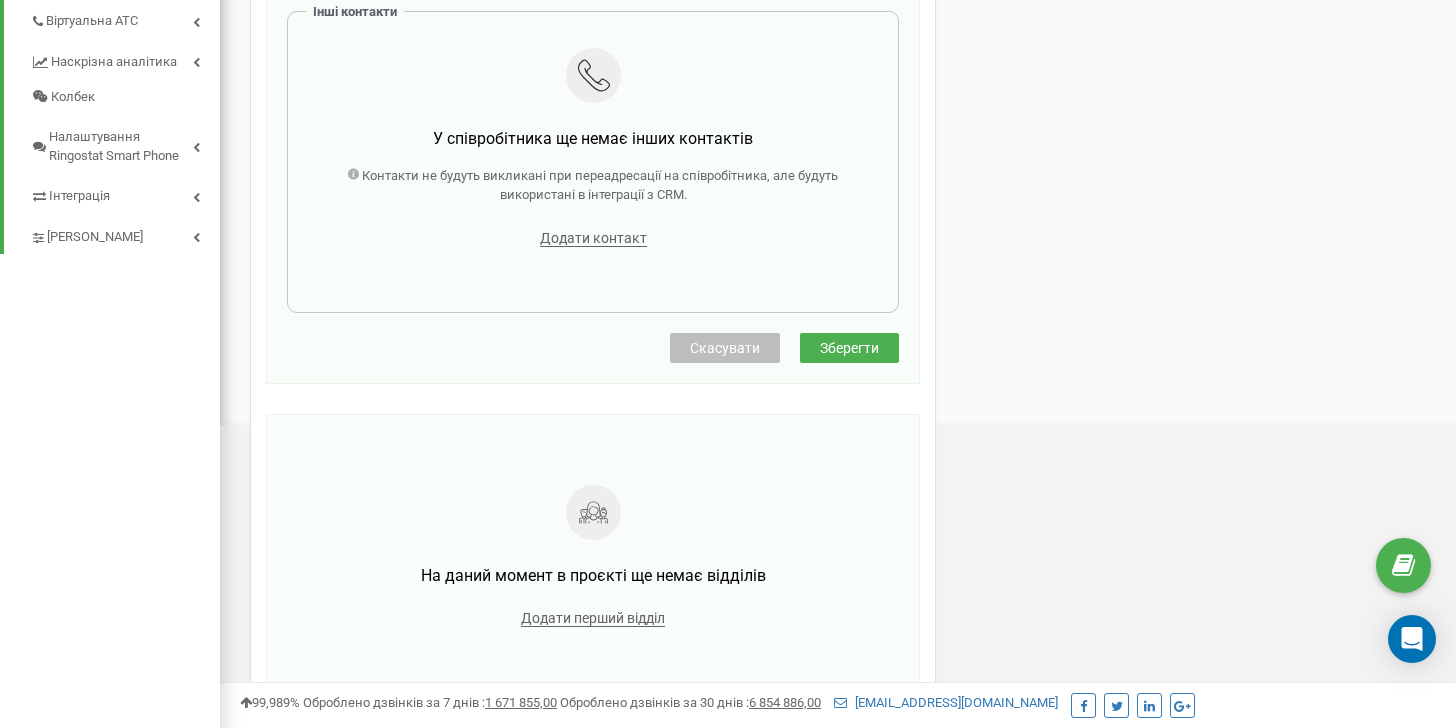 click on "Зберегти" at bounding box center [849, 348] 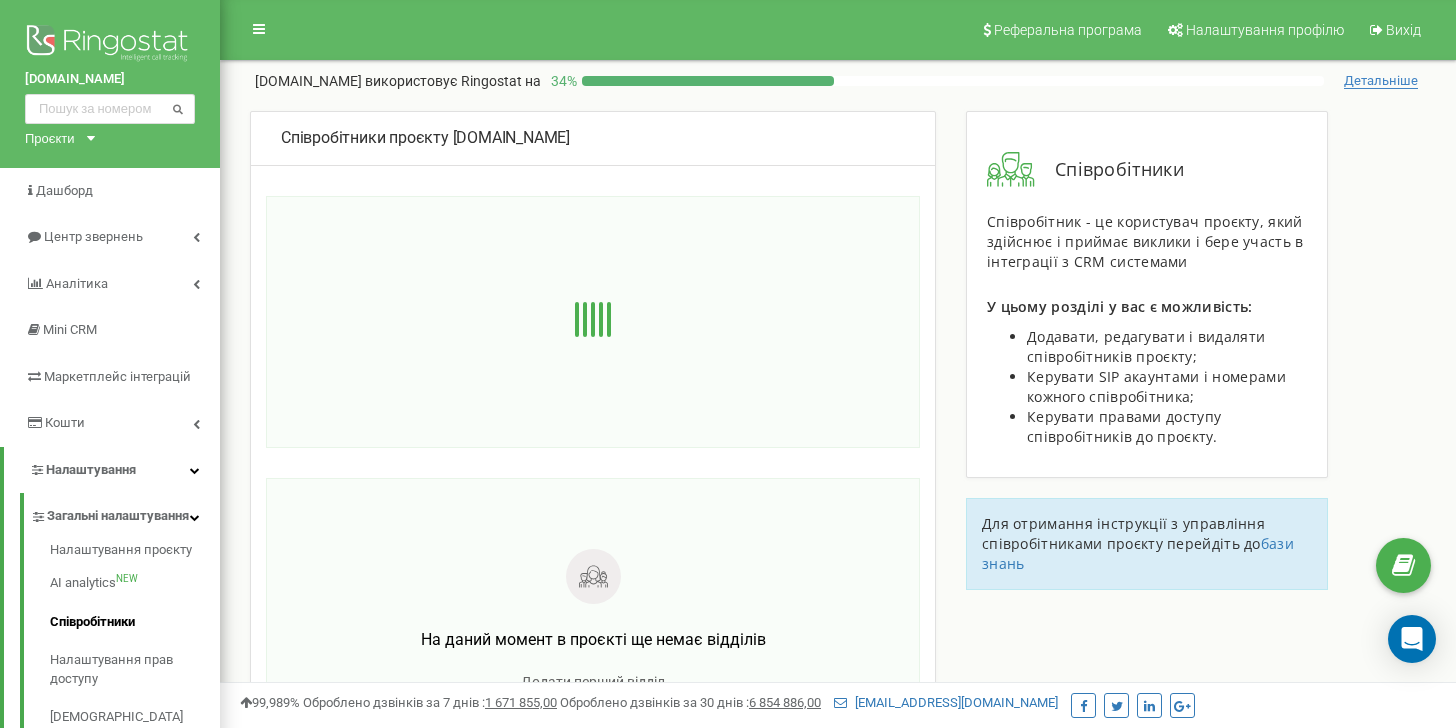 scroll, scrollTop: 0, scrollLeft: 0, axis: both 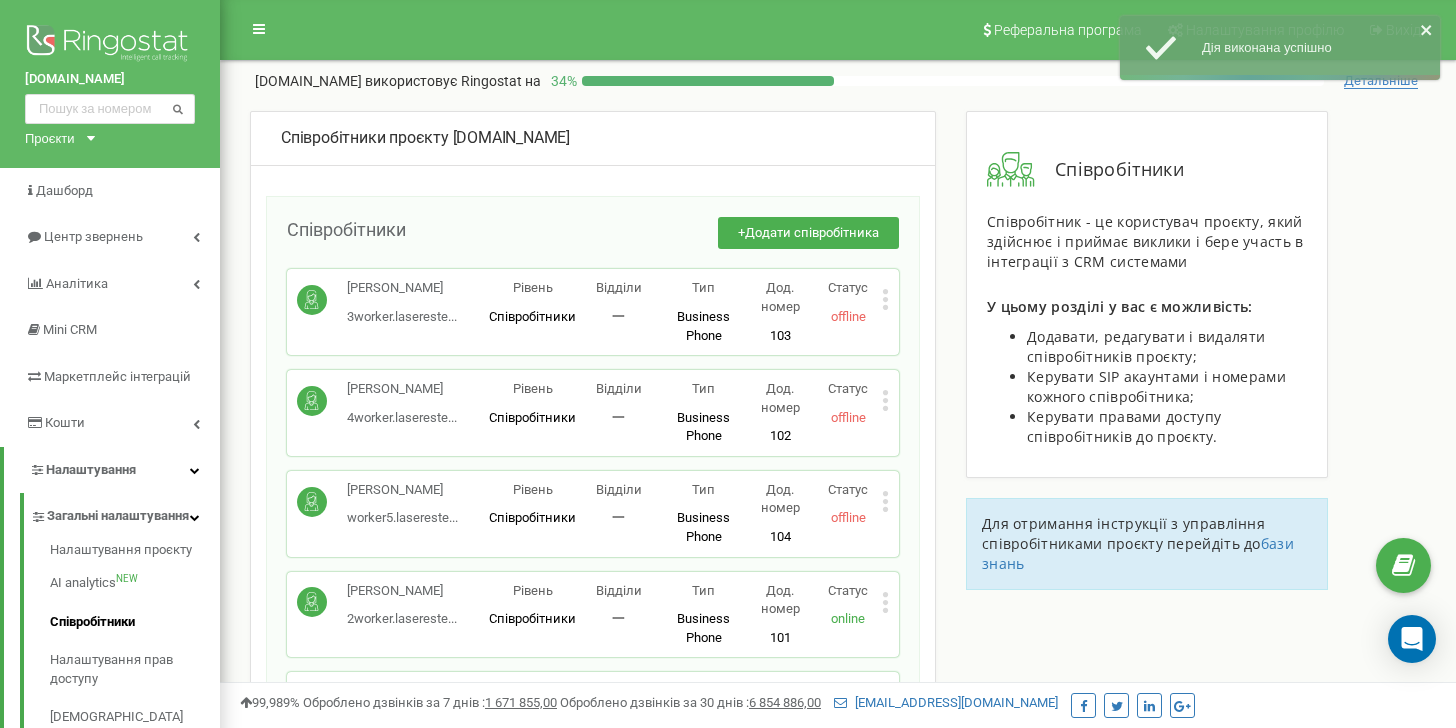 click 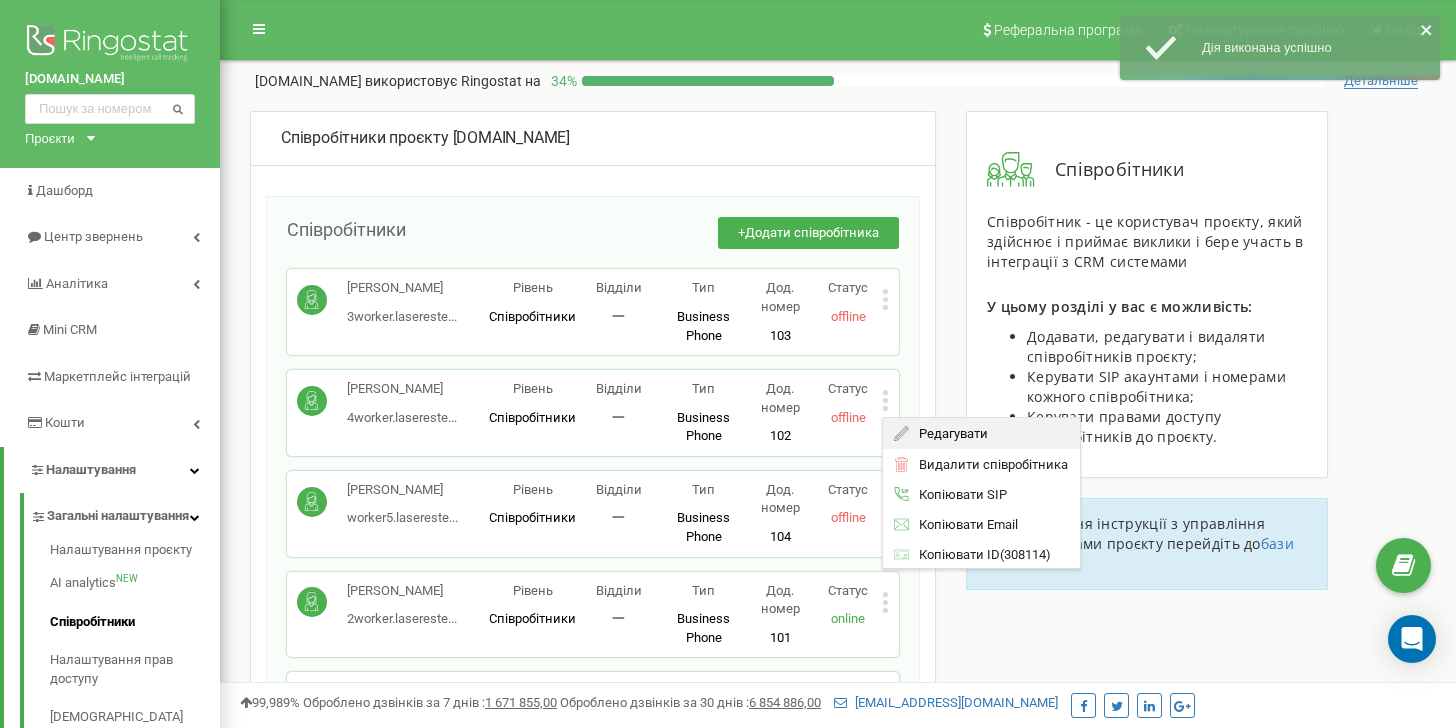 click on "Редагувати" at bounding box center (948, 433) 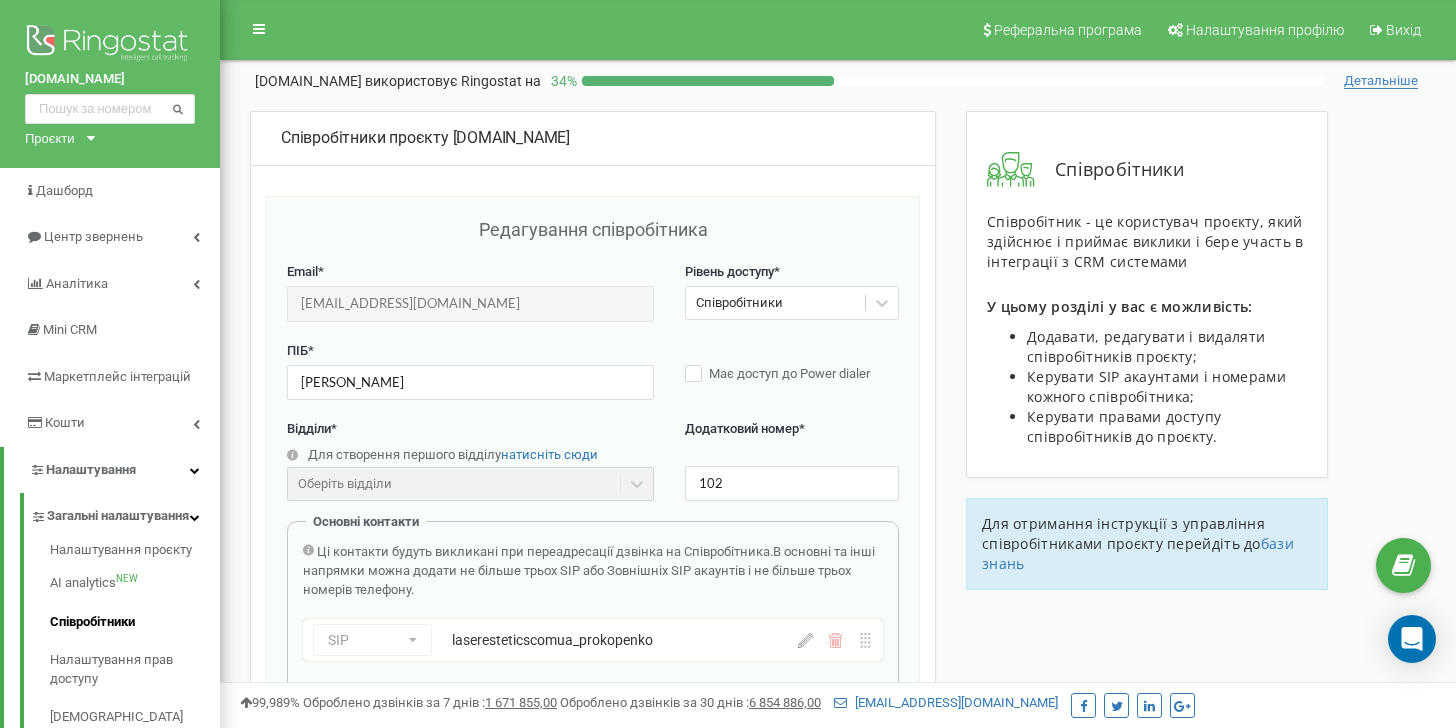 scroll, scrollTop: 0, scrollLeft: 0, axis: both 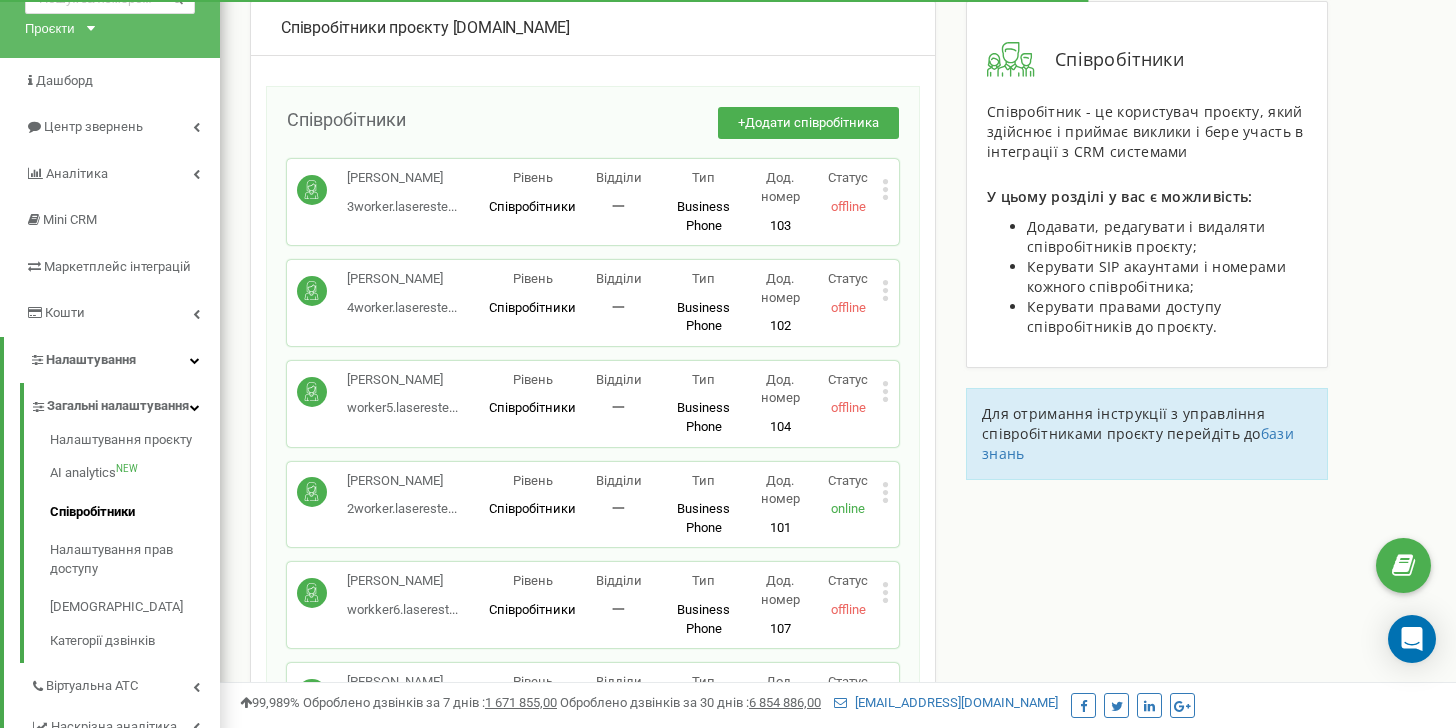 click 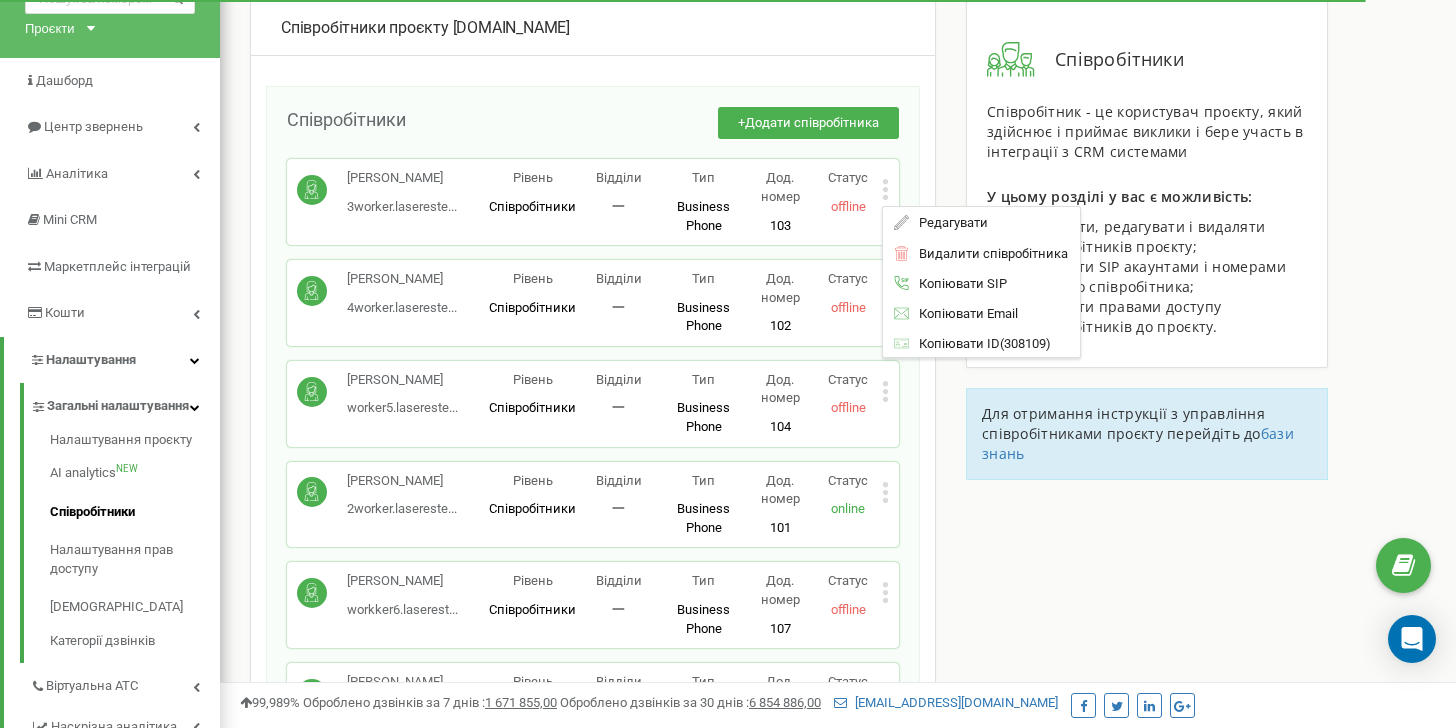 click on "Співробітники проєкту    laserestetics.com.ua Співробітники +  Додати співробітника Широкова Євгенія  3worker.lasereste... 3worker.laserestetics@gmail.com Рівень Співробітники Відділи 一 Тип Business Phone Повноцінне робоче місце співробітника з усіма можливостями, дозволяє використовувати Ringostat Smart Phone і прив'язати зовнішні номери співробітника. Дод. номер 103 Статус offline Редагувати   Видалити співробітника Копіювати SIP Копіювати Email Копіювати ID ( 308109 ) Олександра Прокопенко 4worker.lasereste... 4worker.laserestetics@gmail.com Рівень Співробітники Відділи 一 Тип Business Phone Дод. номер 102 Статус offline Редагувати   Копіювати SIP" at bounding box center [838, 683] 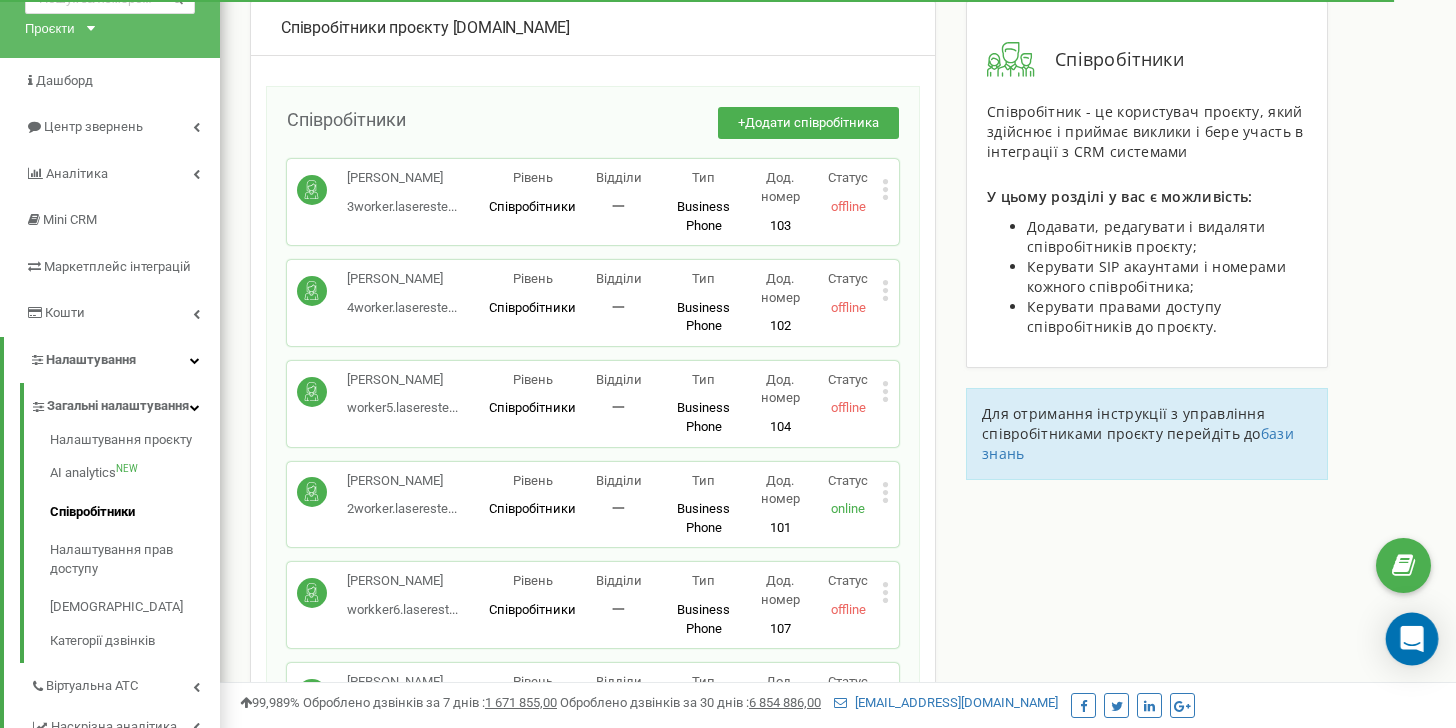 click 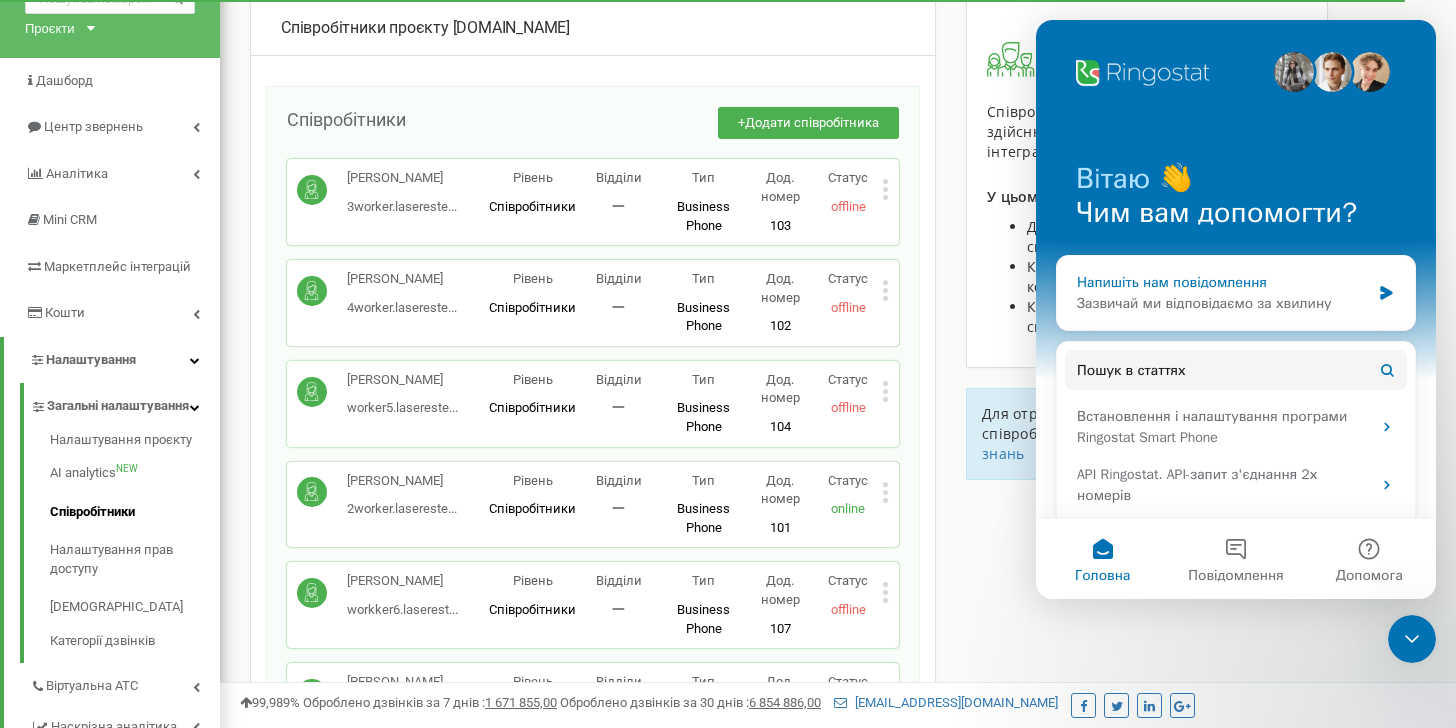 scroll, scrollTop: 0, scrollLeft: 0, axis: both 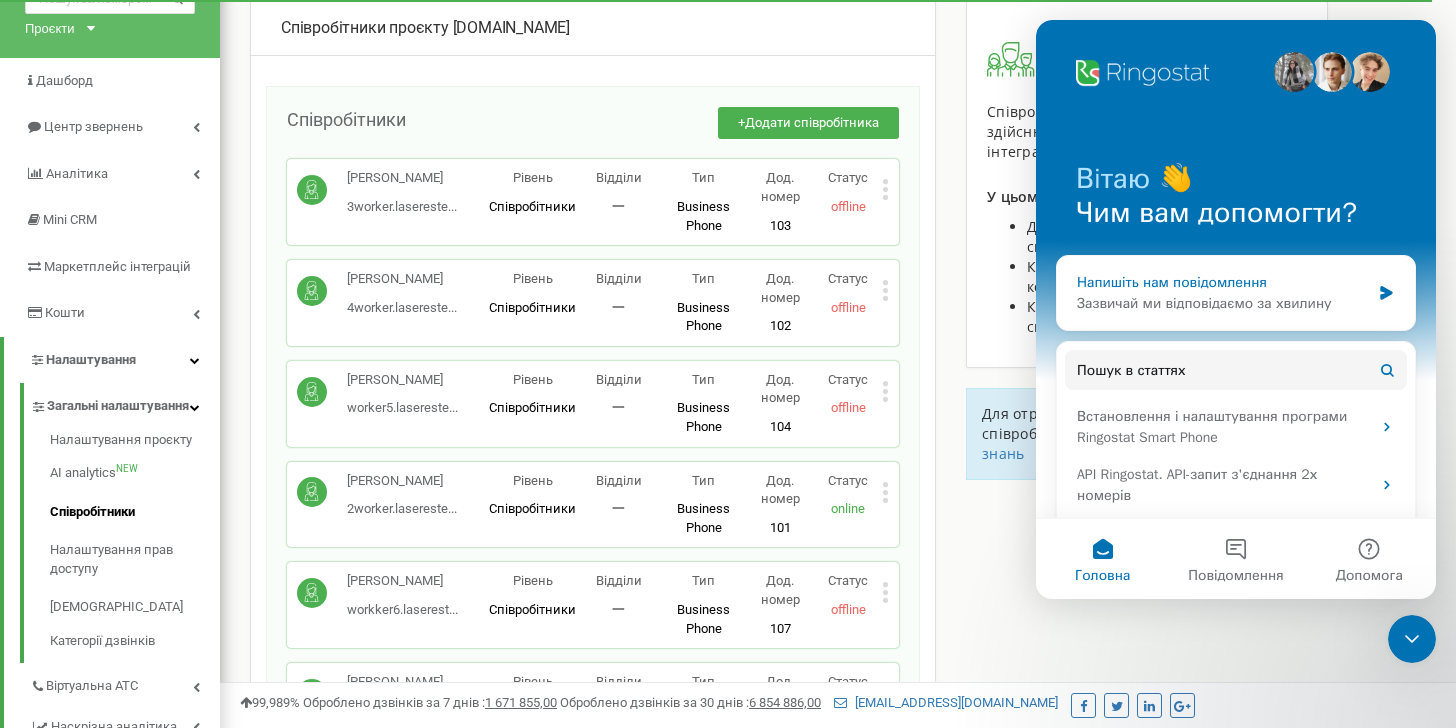 click on "Напишіть нам повідомлення" at bounding box center (1223, 282) 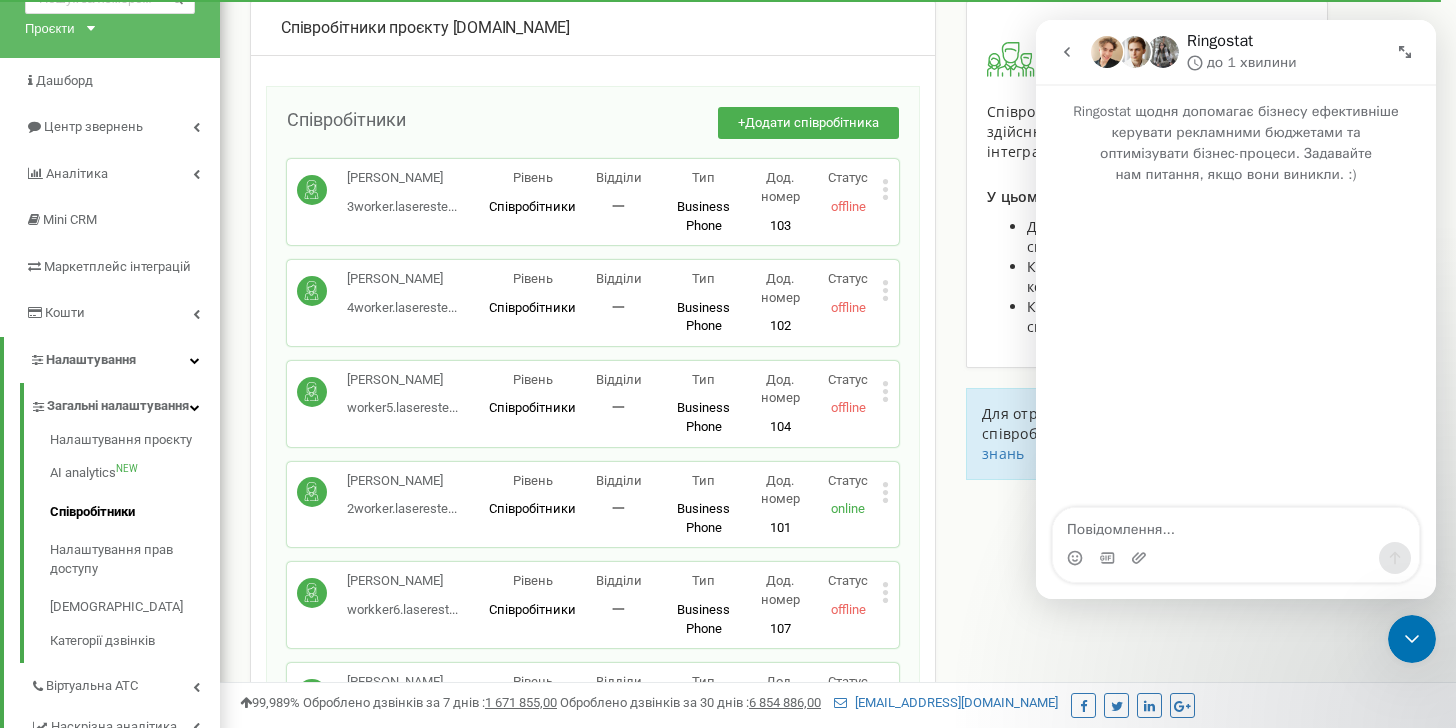 click at bounding box center (1236, 525) 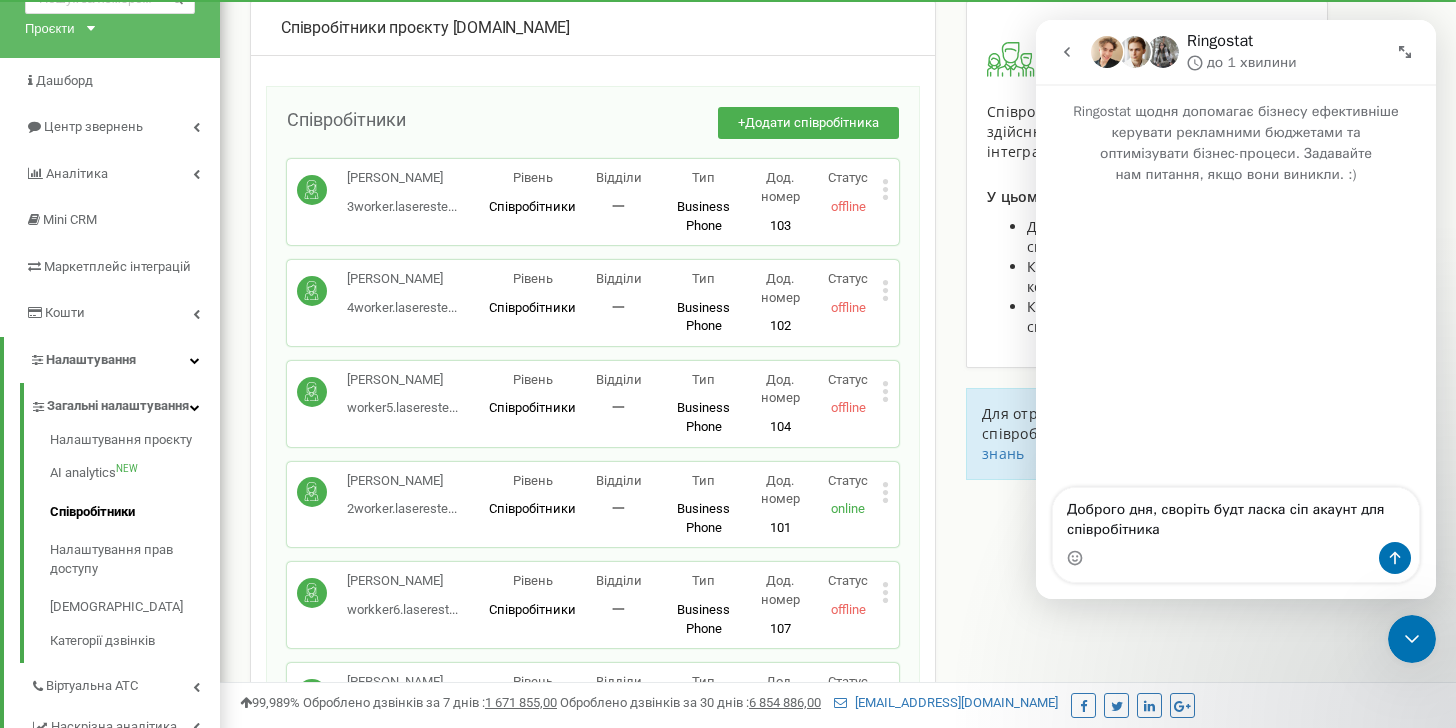 type on "Доброго дня, своріть будт ласка сіп акаунт для співробітника larisarafalskaa4@gmail.com" 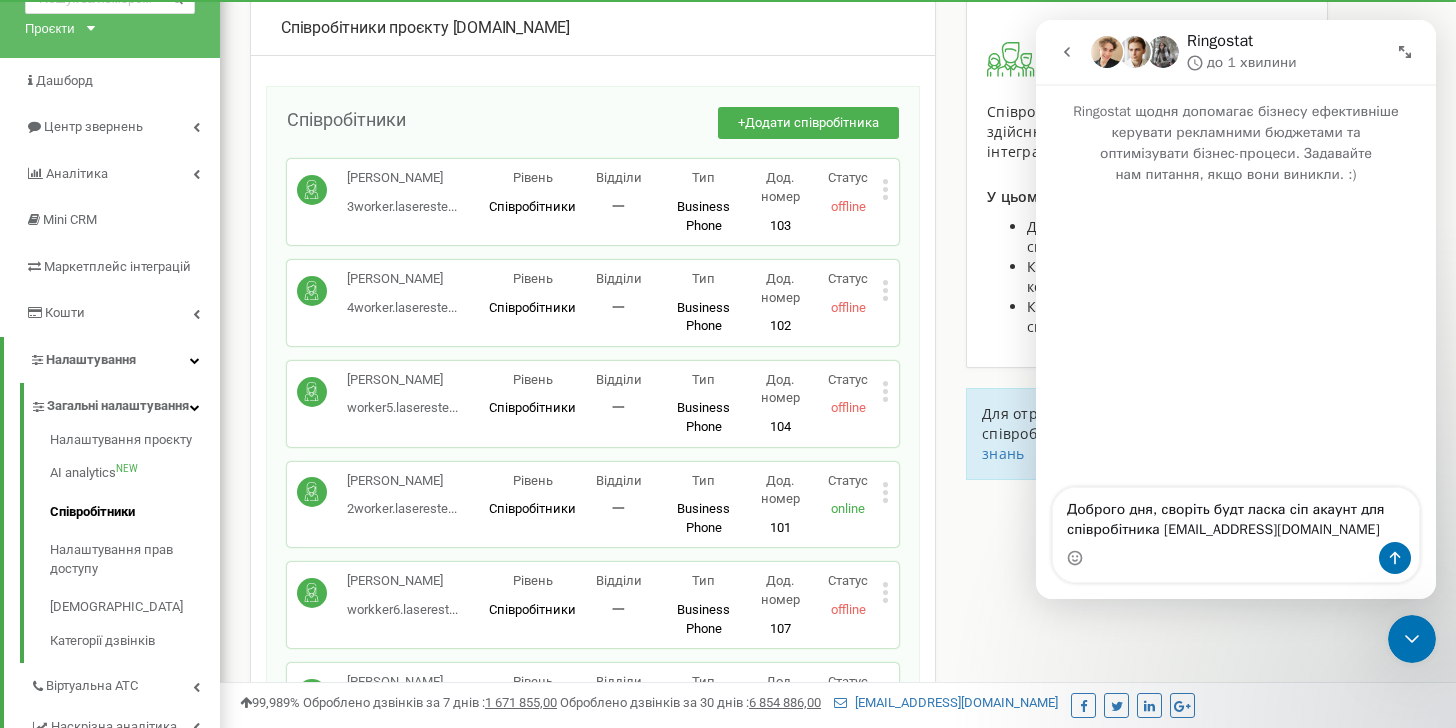 type 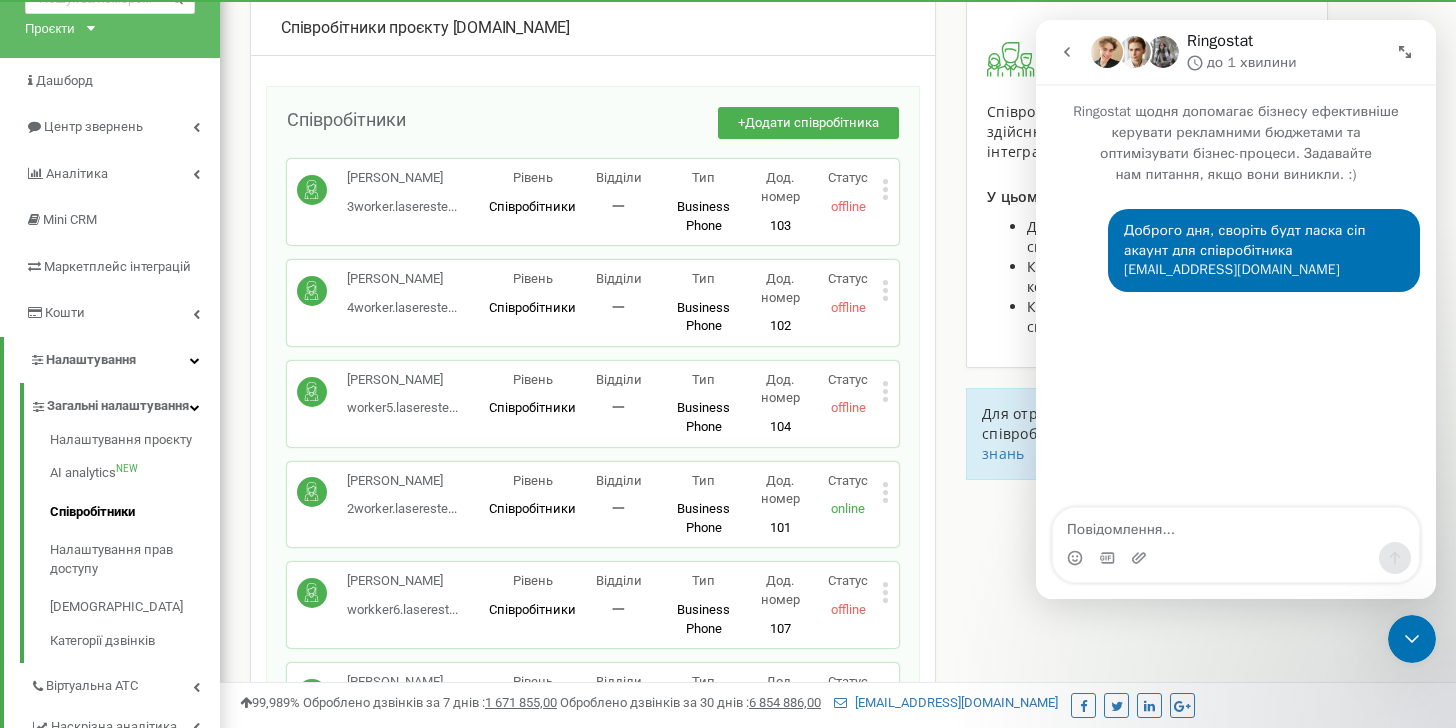 scroll, scrollTop: 0, scrollLeft: 0, axis: both 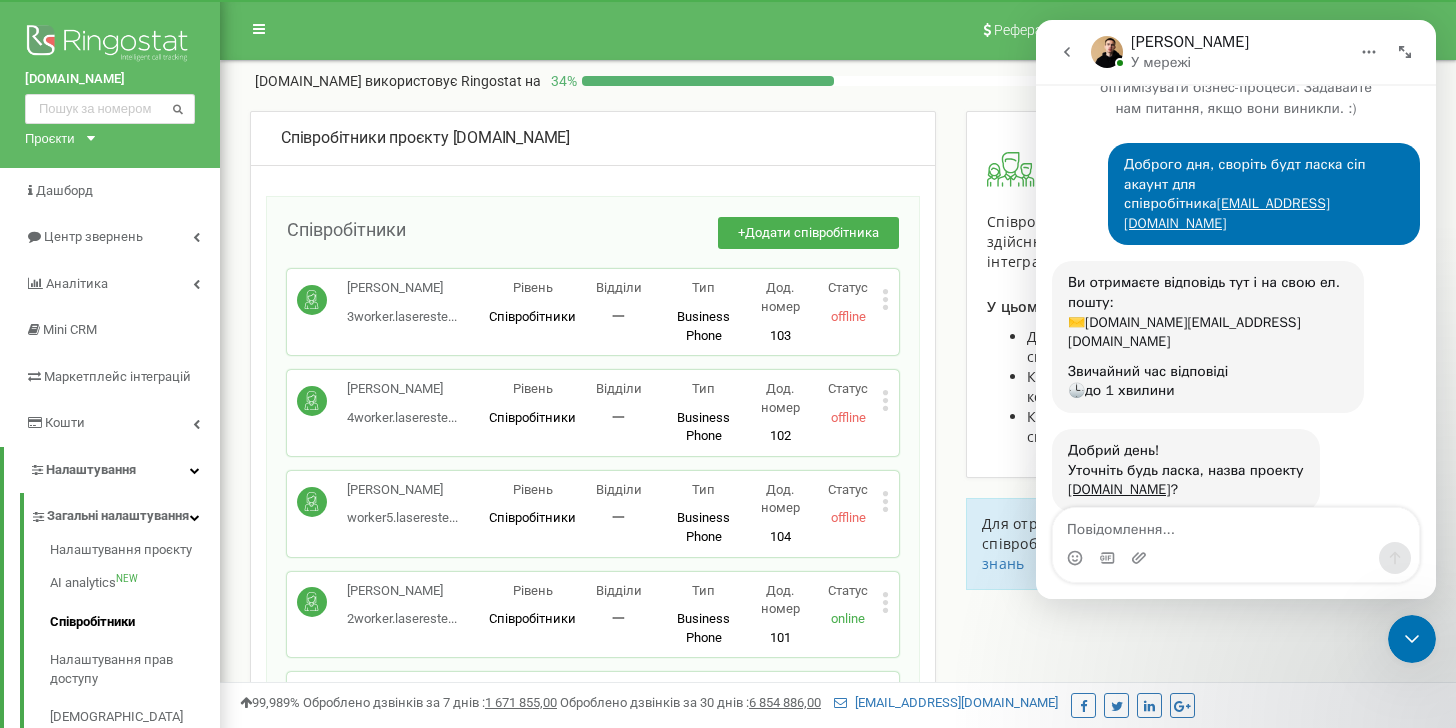 click at bounding box center (1236, 558) 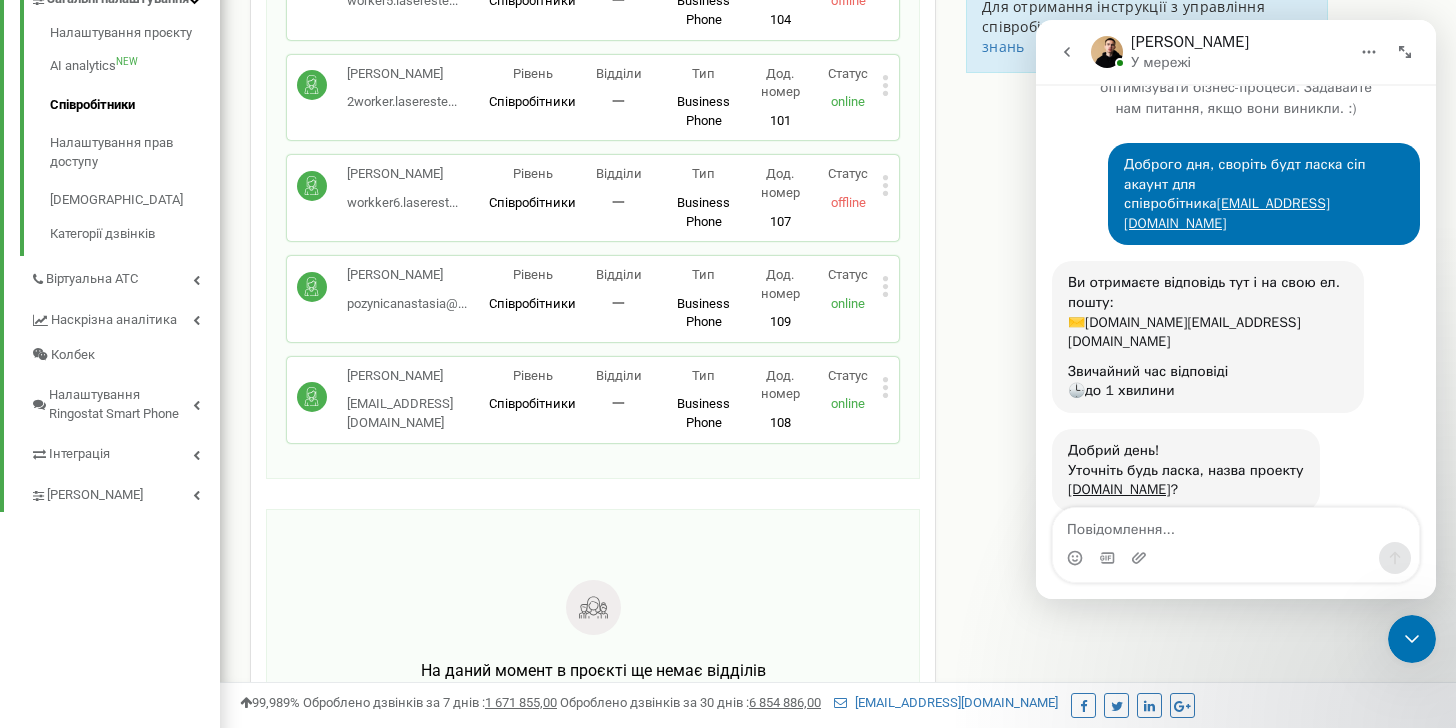 scroll, scrollTop: 541, scrollLeft: 0, axis: vertical 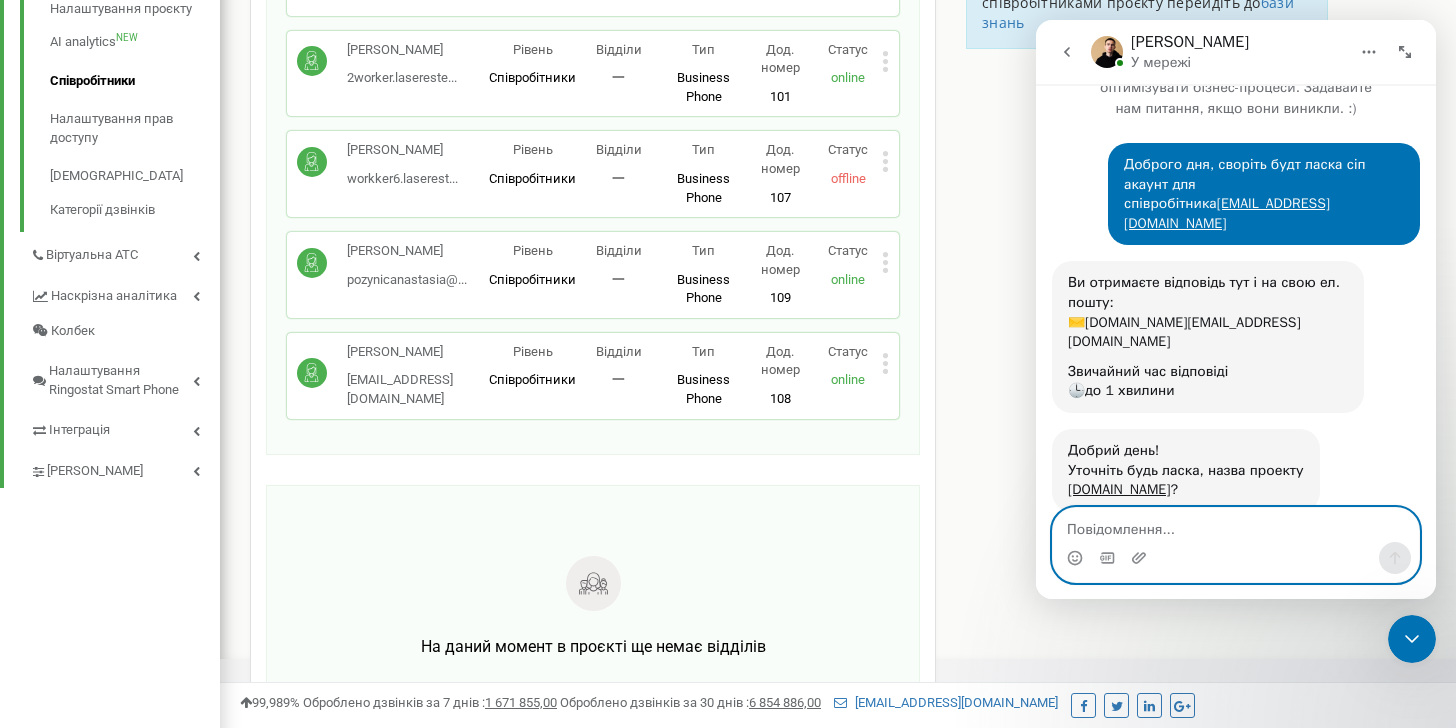 click at bounding box center [1236, 525] 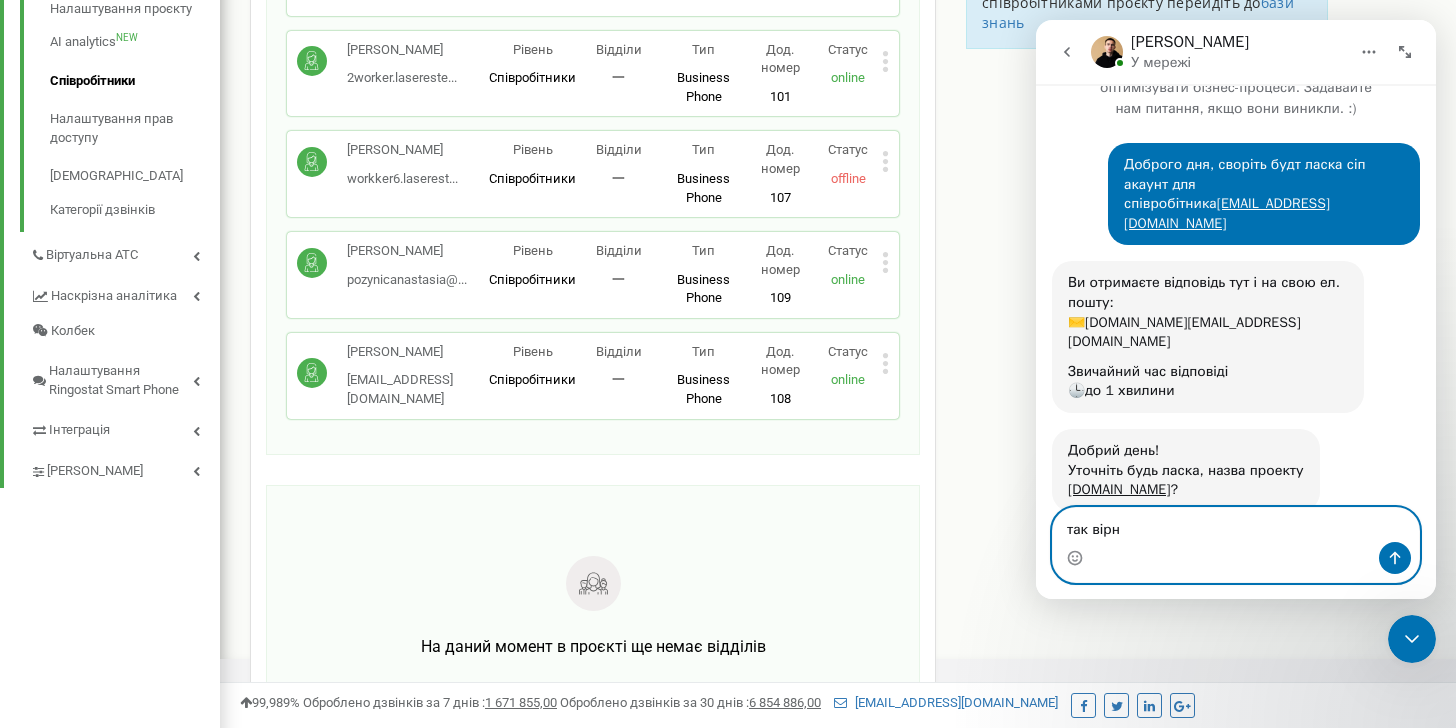 type on "так вірно" 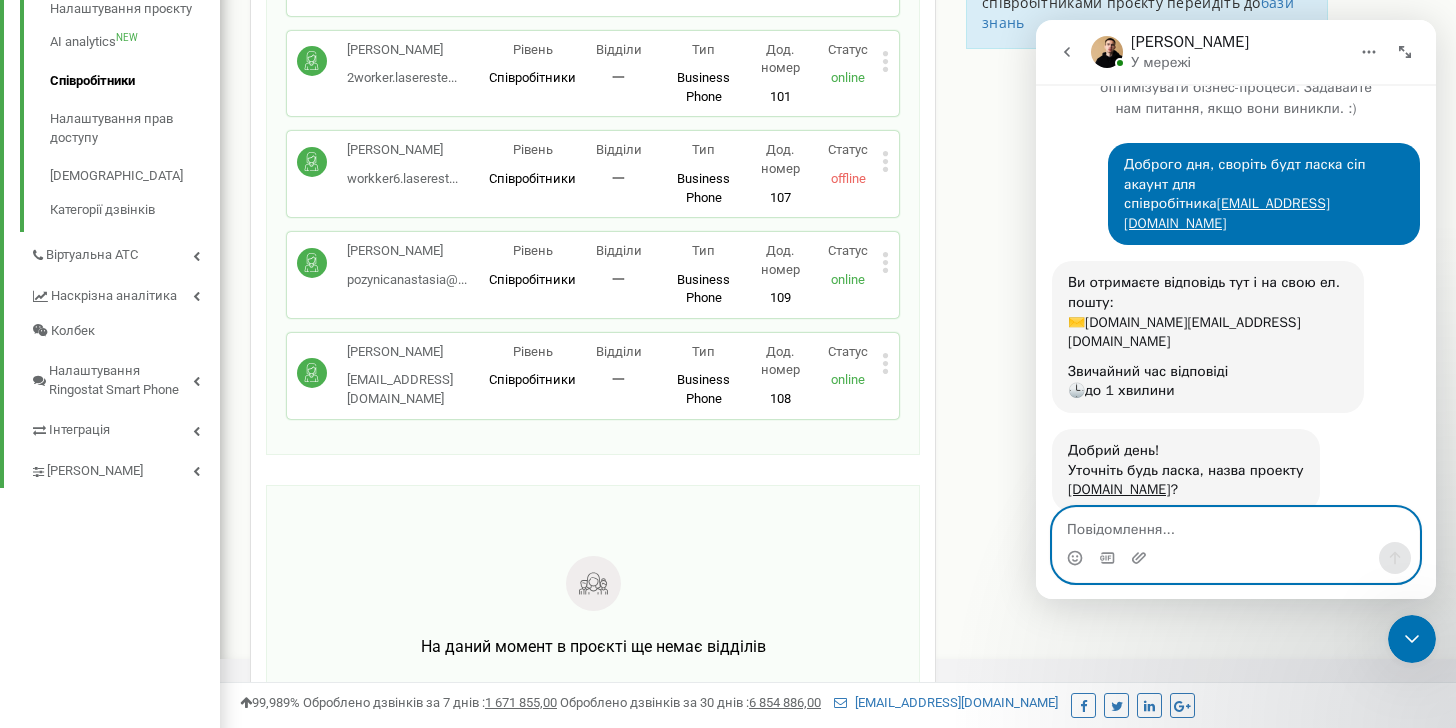 scroll, scrollTop: 125, scrollLeft: 0, axis: vertical 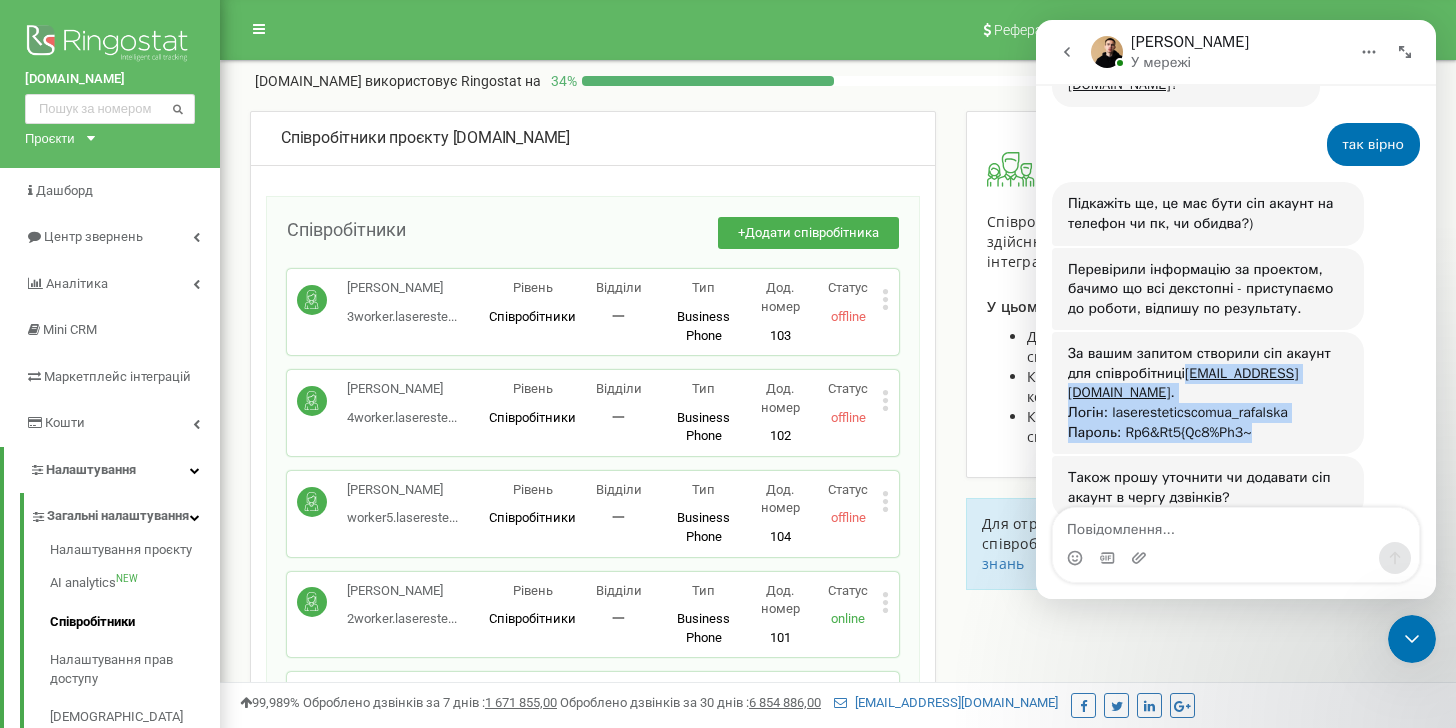 drag, startPoint x: 1287, startPoint y: 384, endPoint x: 1058, endPoint y: 344, distance: 232.46721 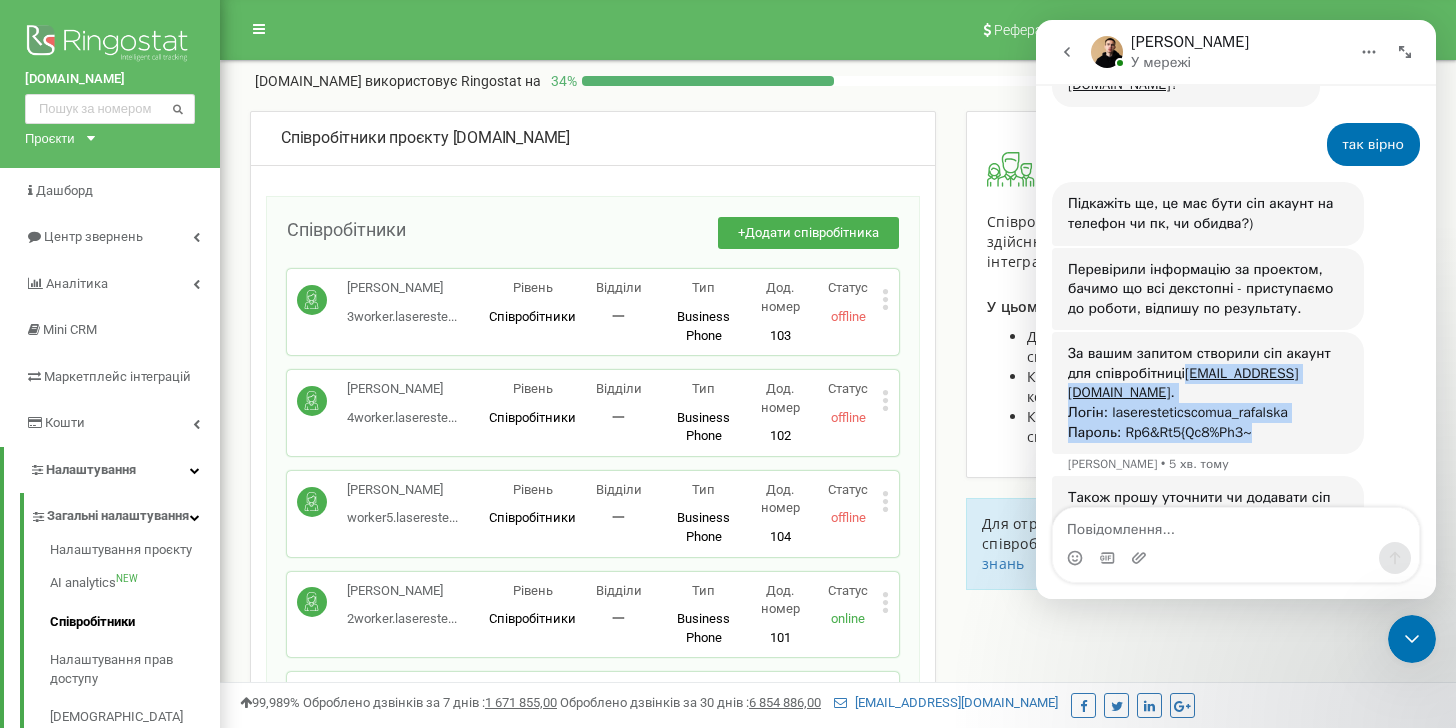 scroll, scrollTop: 491, scrollLeft: 0, axis: vertical 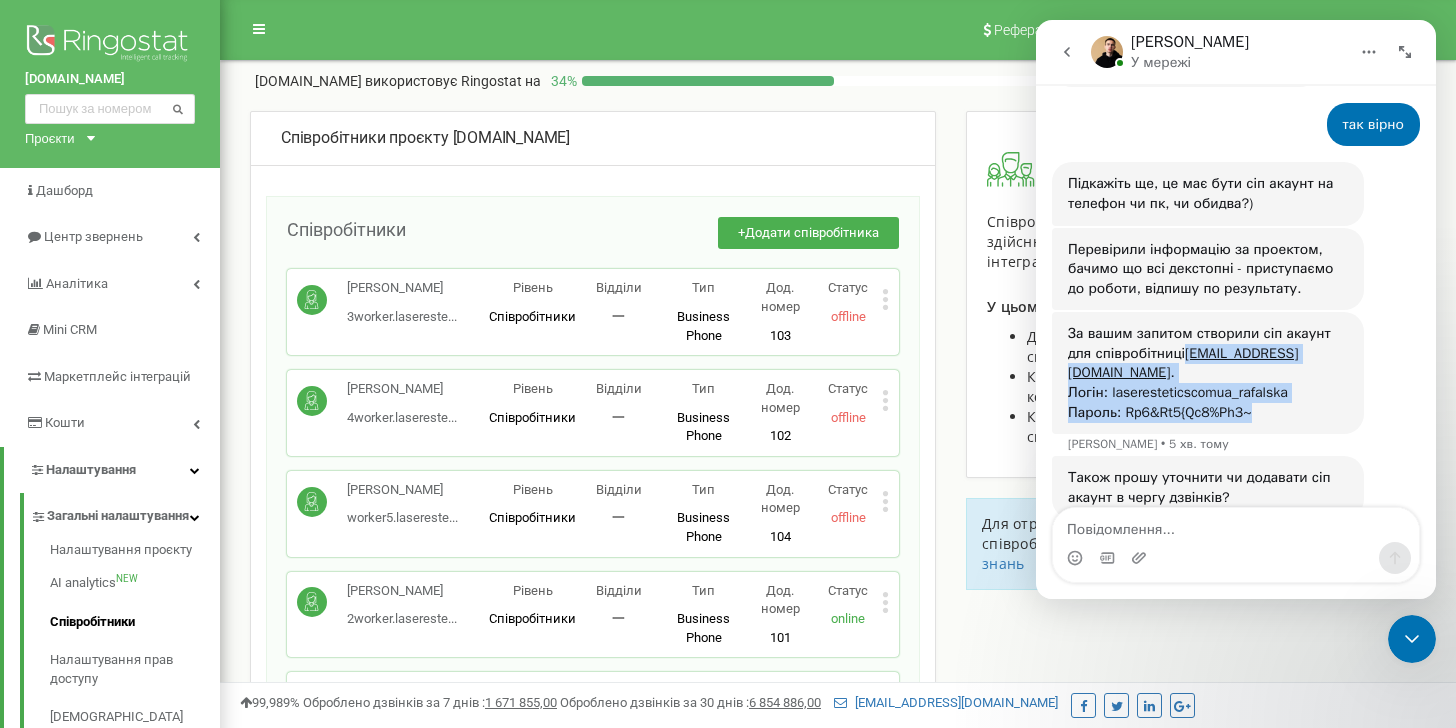 copy on "larisarafalskaa4@gmail.com . Логін: laseresteticscomua_rafalska Пароль: Rp6&Rt5{Qc8%Ph3~" 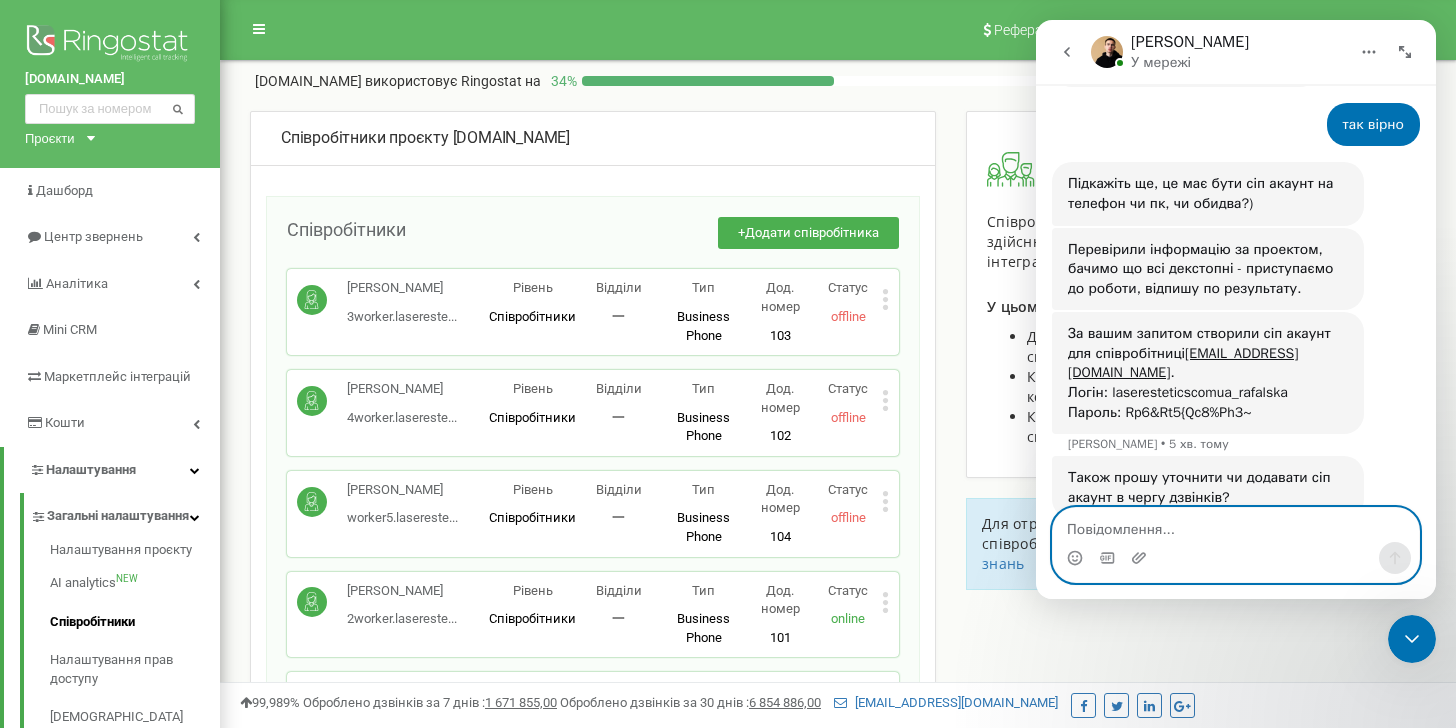 click at bounding box center (1236, 525) 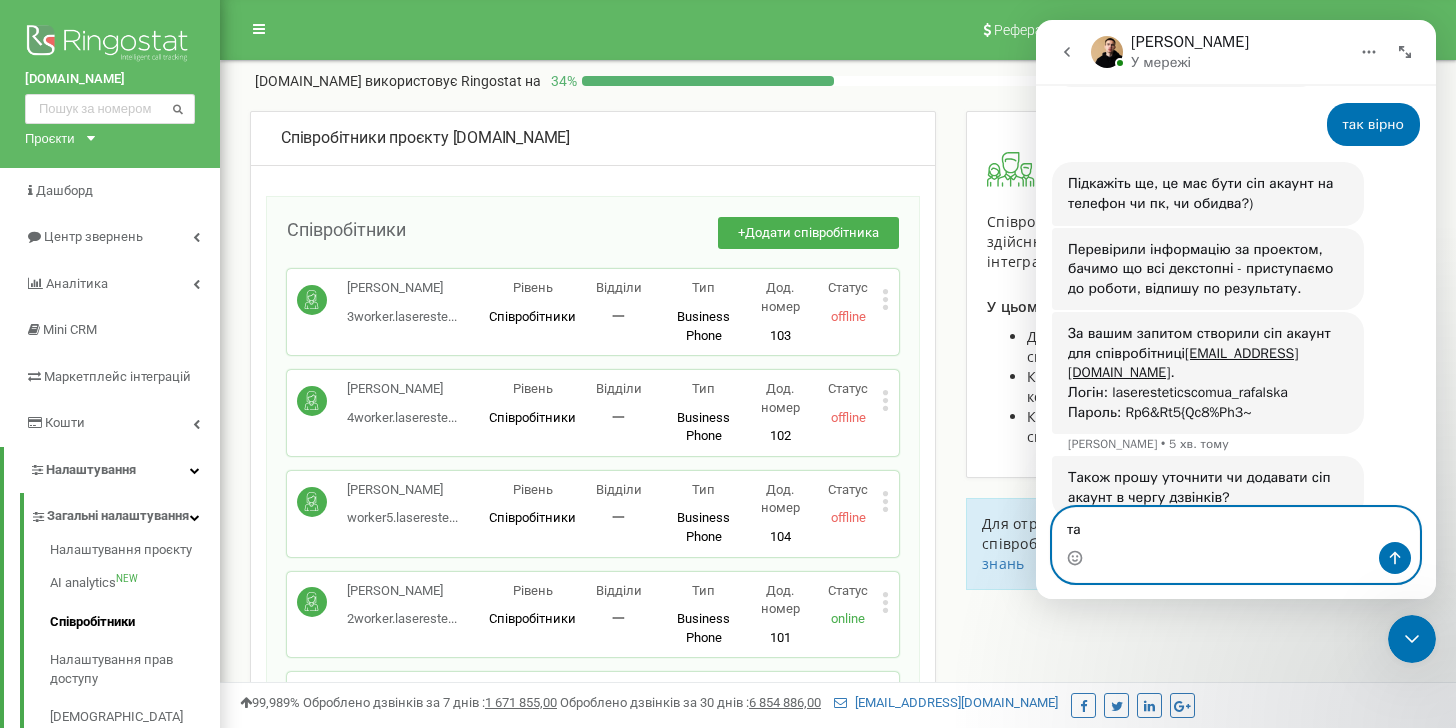 type on "так" 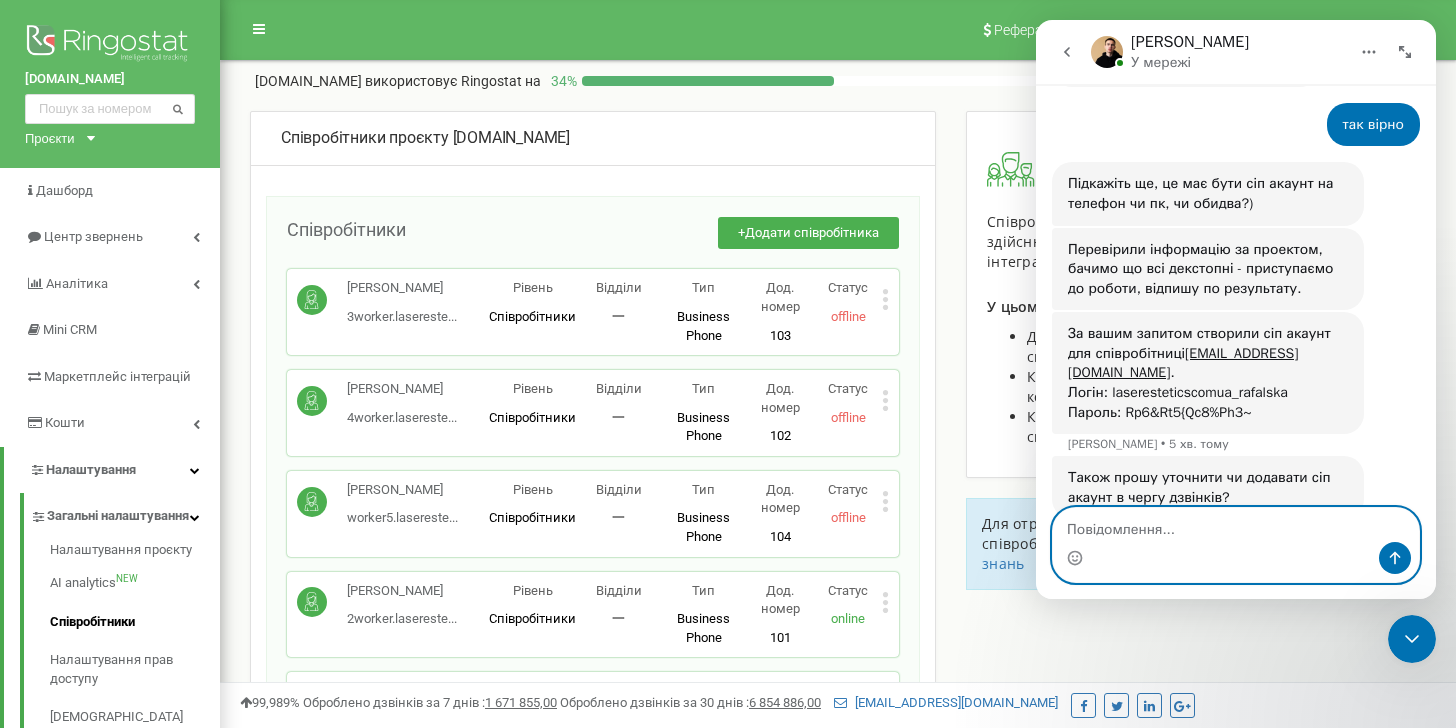 scroll, scrollTop: 550, scrollLeft: 0, axis: vertical 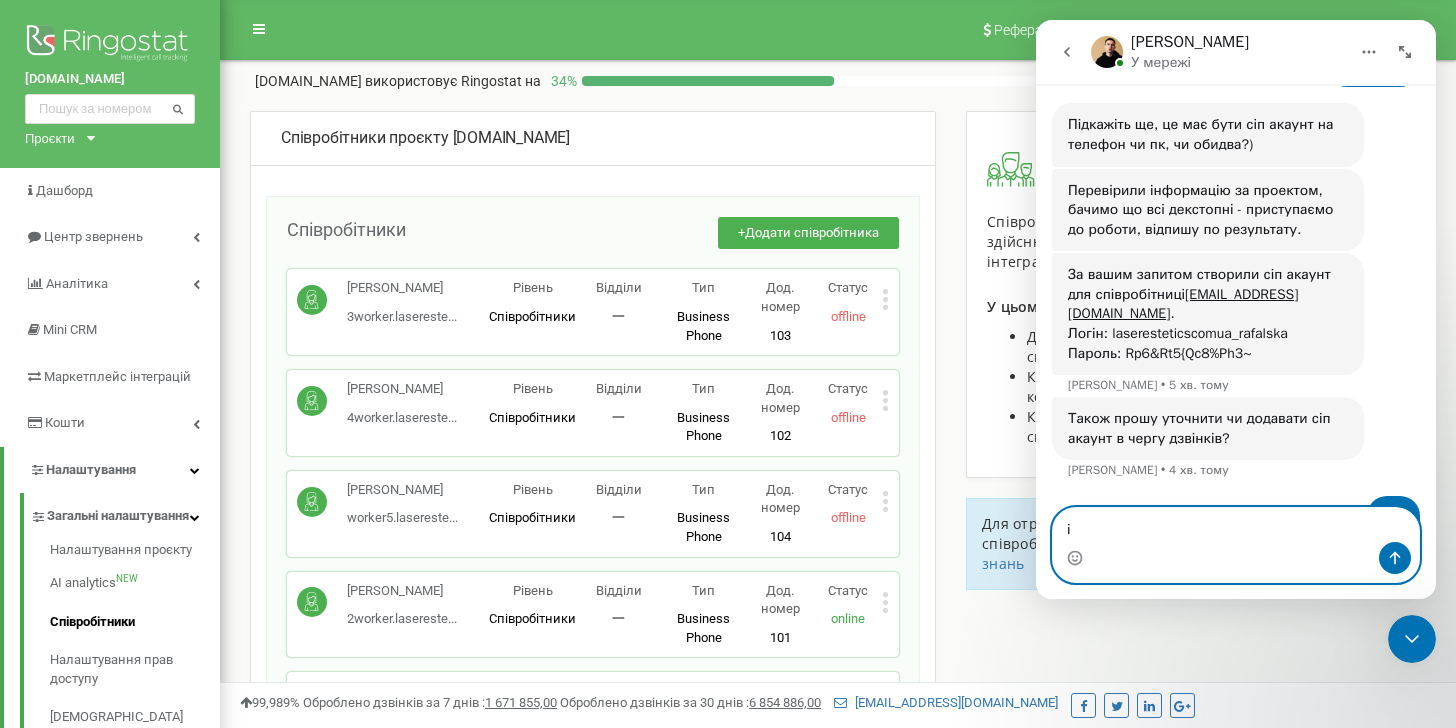 type on "і" 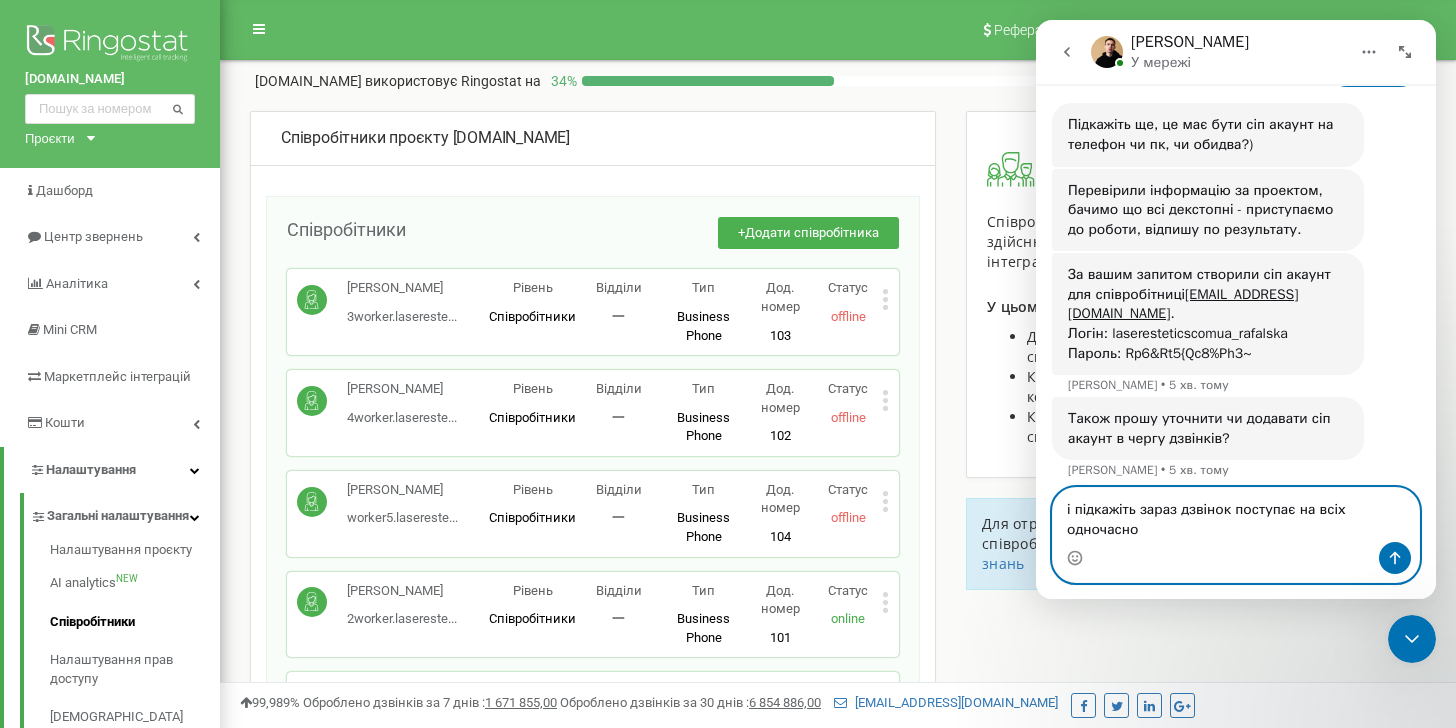 scroll, scrollTop: 570, scrollLeft: 0, axis: vertical 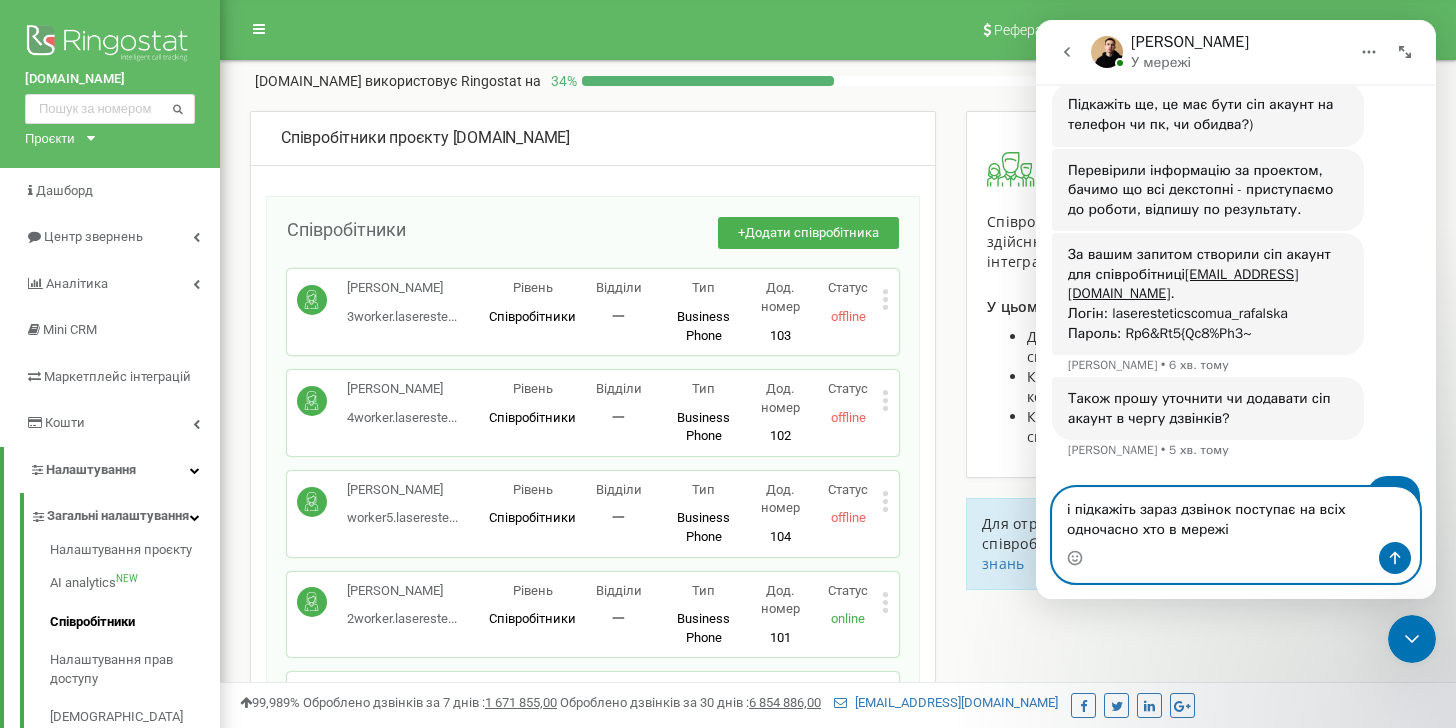 type on "і підкажіть зараз дзвінок поступає на всіх одночасно хто в мережі?" 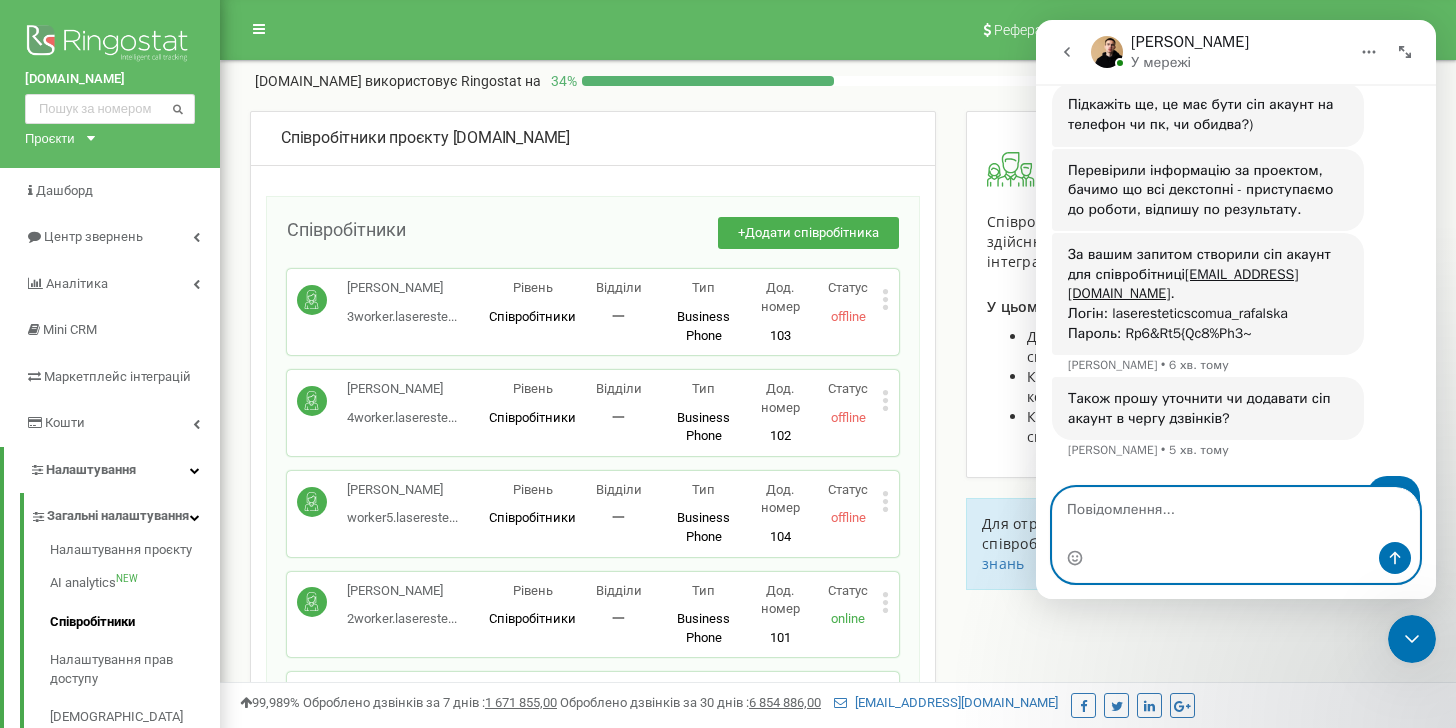scroll, scrollTop: 614, scrollLeft: 0, axis: vertical 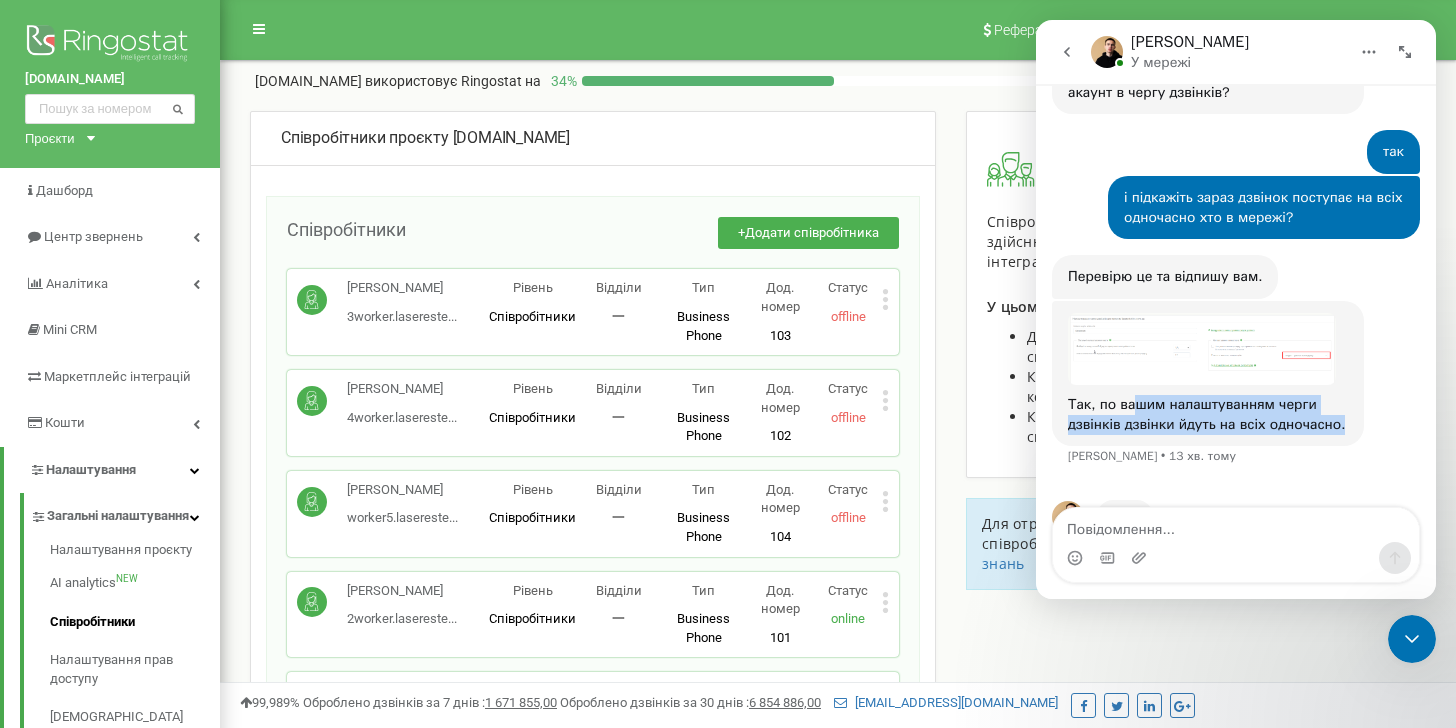 drag, startPoint x: 1135, startPoint y: 348, endPoint x: 1350, endPoint y: 378, distance: 217.08293 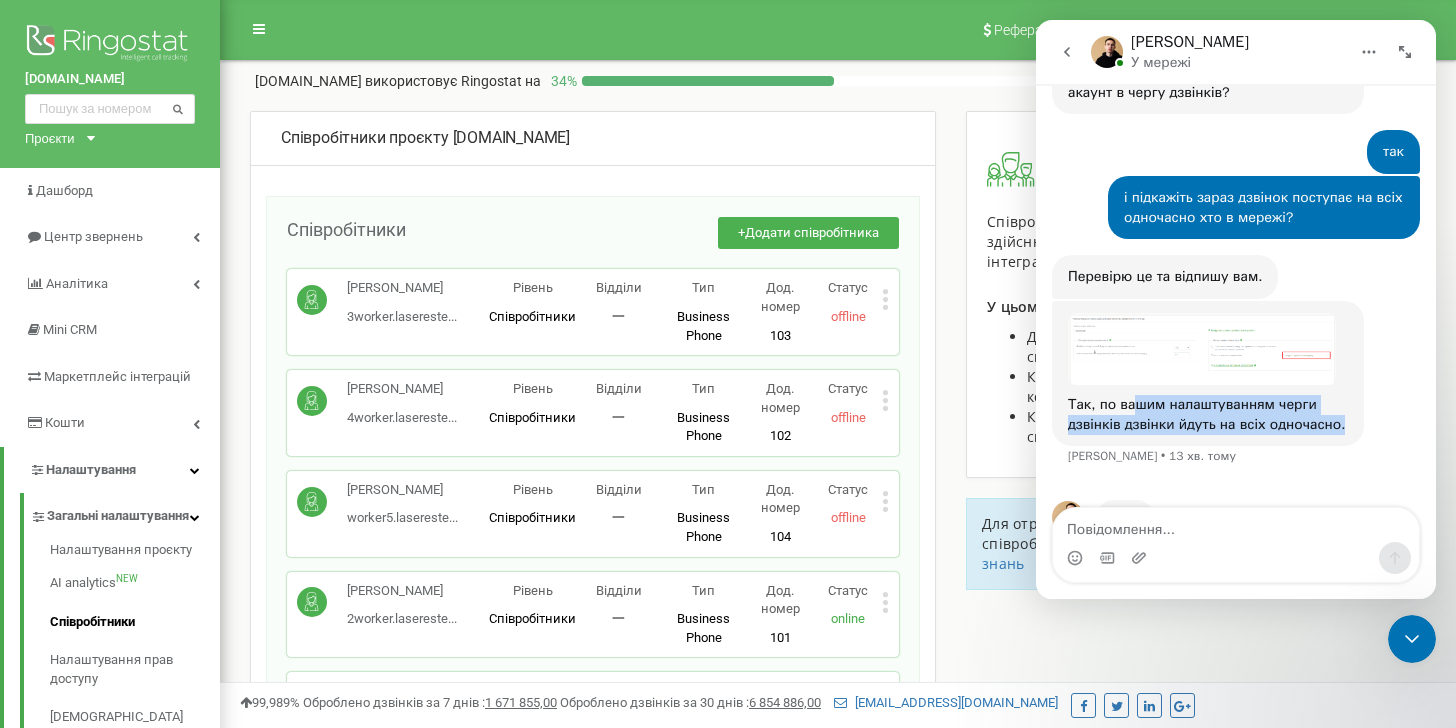 click on "Так, по вашим налаштуванням черги дзвінків дзвінки йдуть на всіх одночасно. Vladyslav    •   13 хв. тому" at bounding box center (1208, 373) 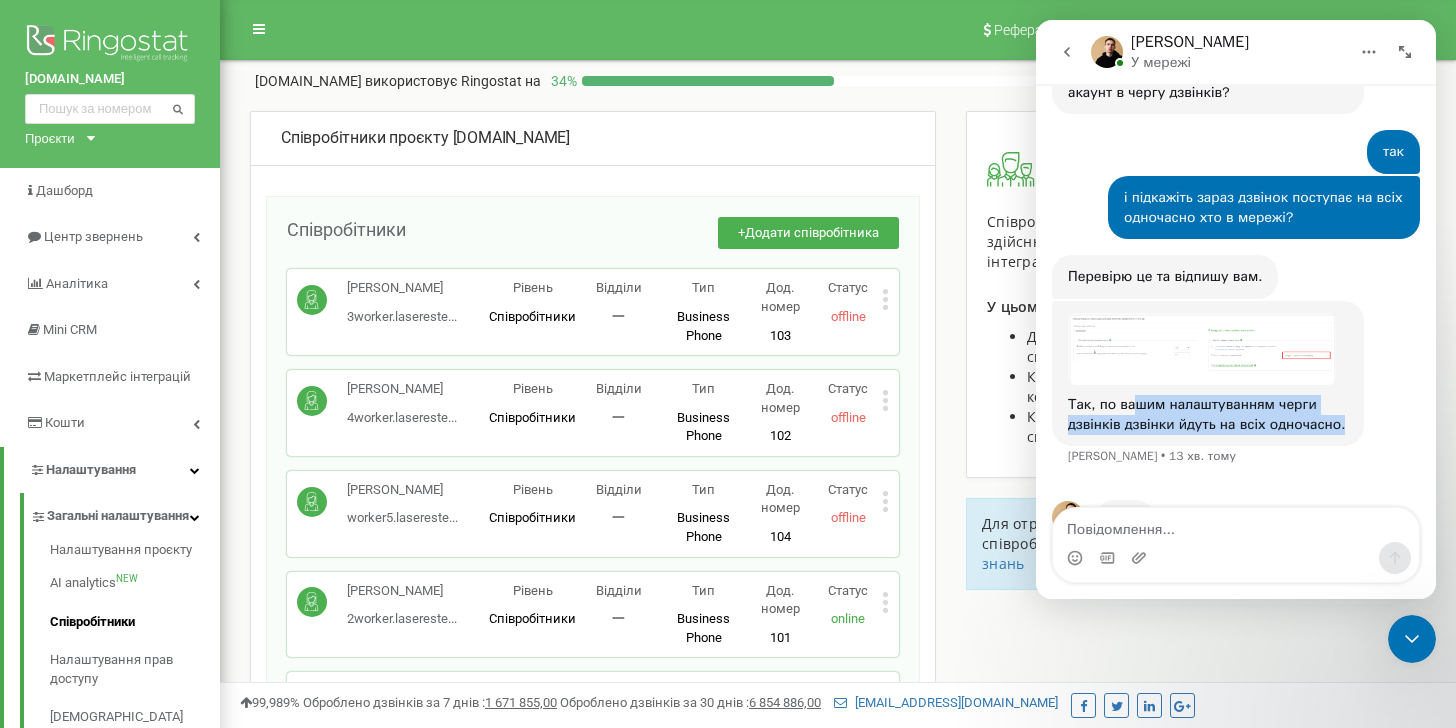 click at bounding box center [1202, 349] 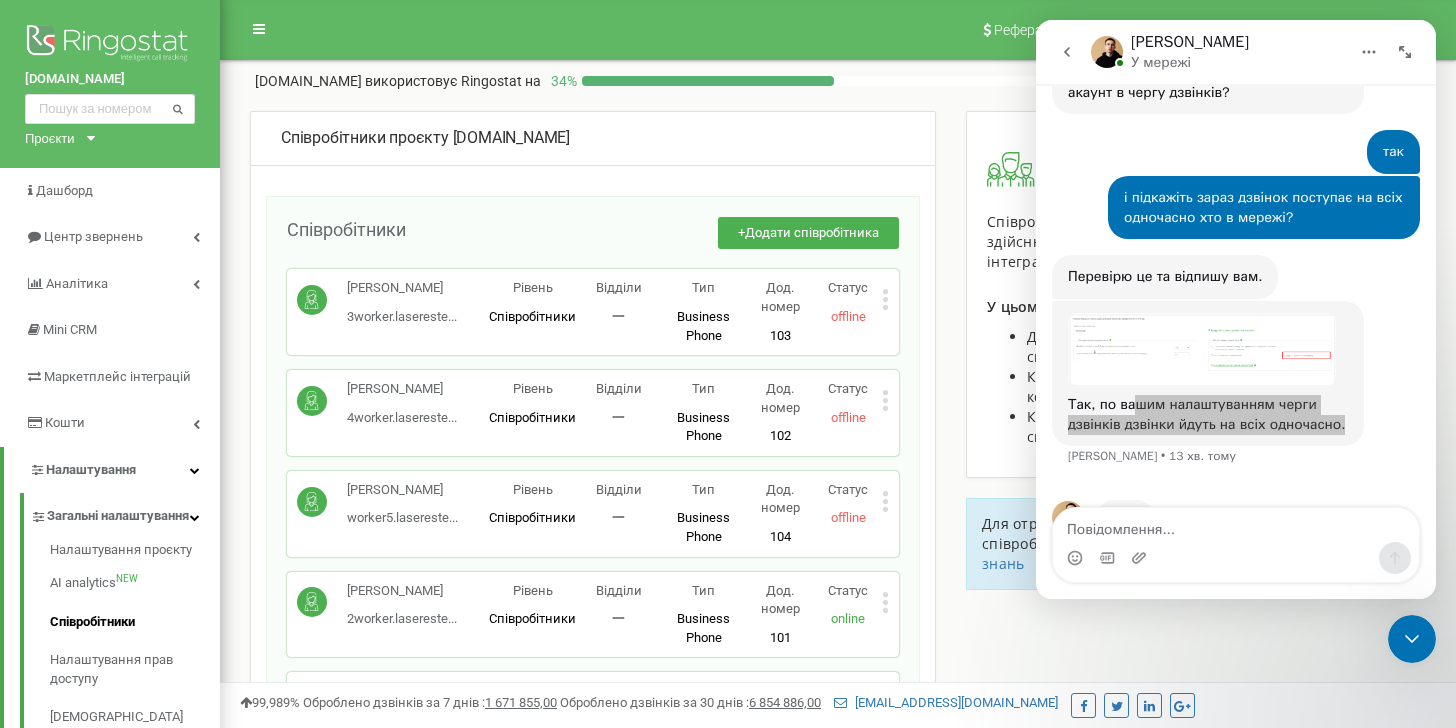 scroll, scrollTop: 0, scrollLeft: 0, axis: both 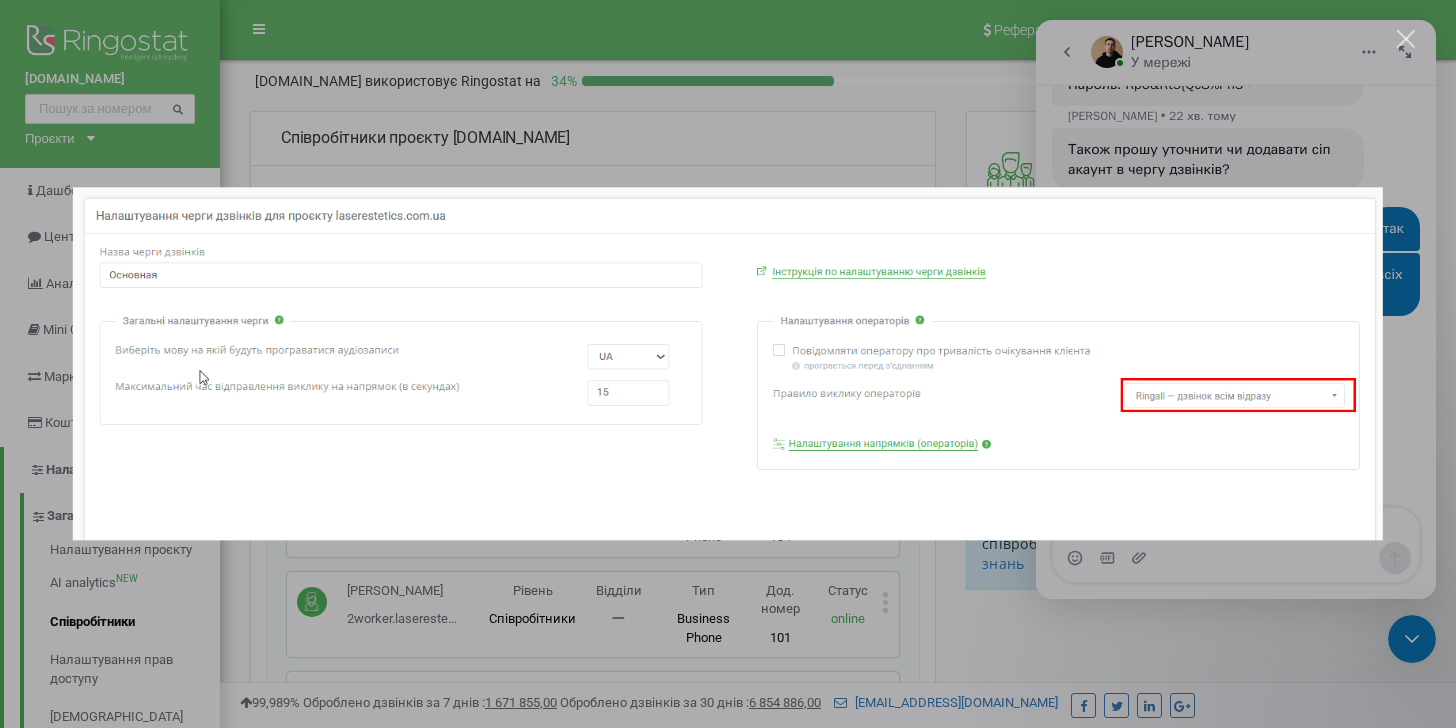 click at bounding box center [728, 364] 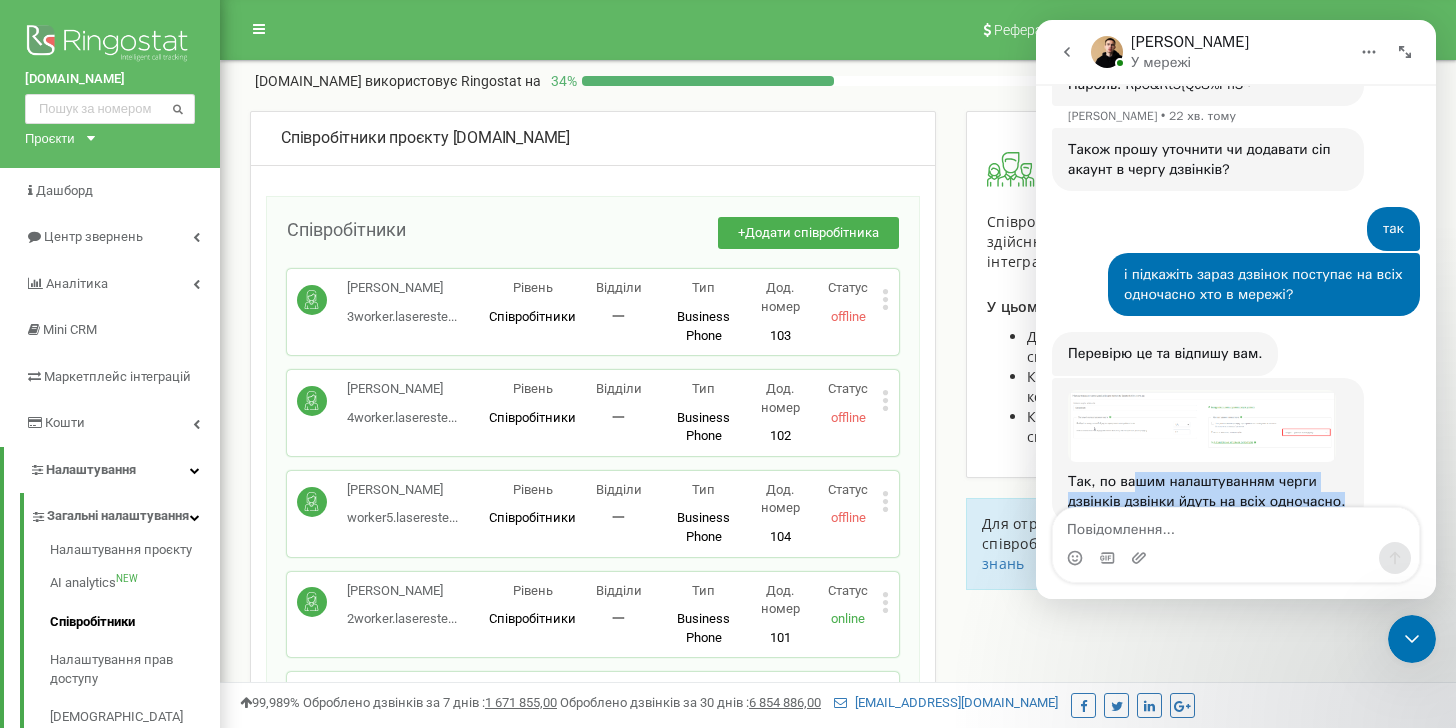 click on "Так, по вашим налаштуванням черги дзвінків дзвінки йдуть на всіх одночасно. Vladyslav    •   13 хв. тому" at bounding box center [1208, 450] 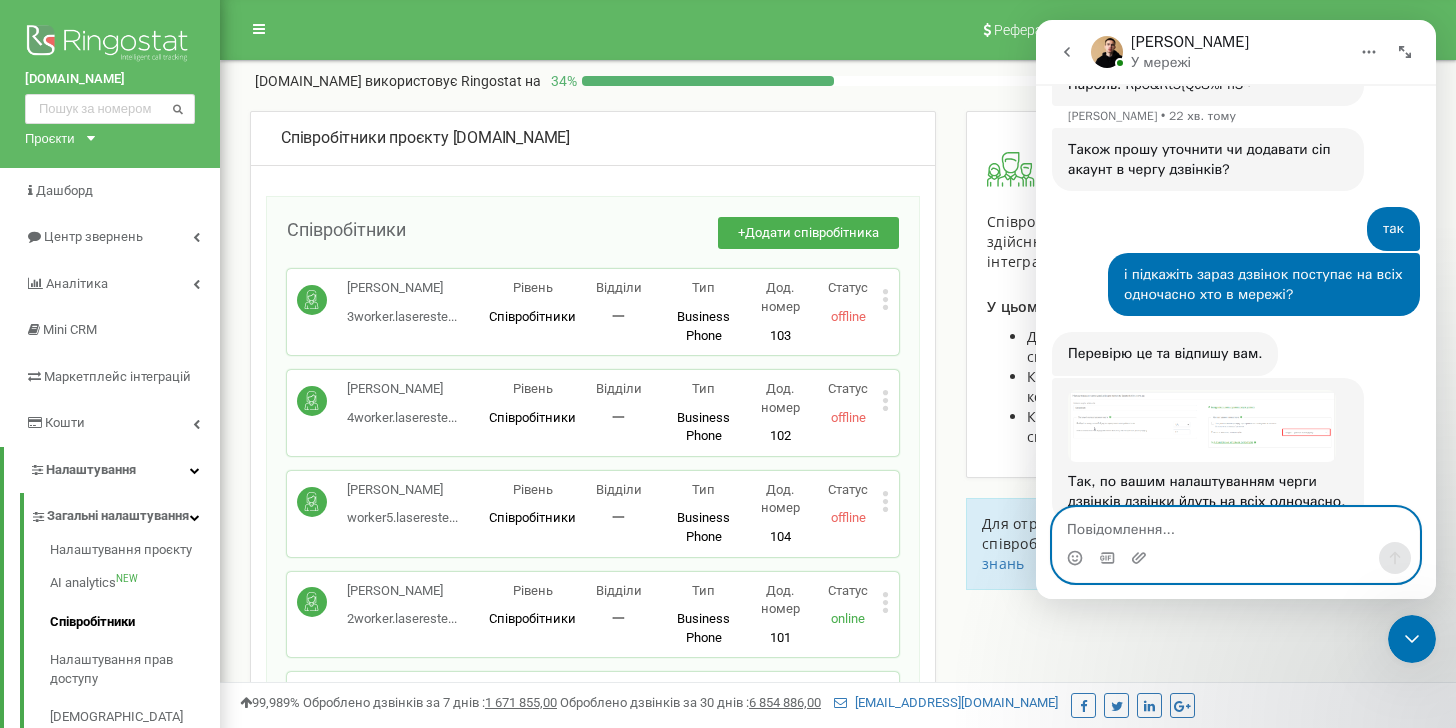 click at bounding box center [1236, 525] 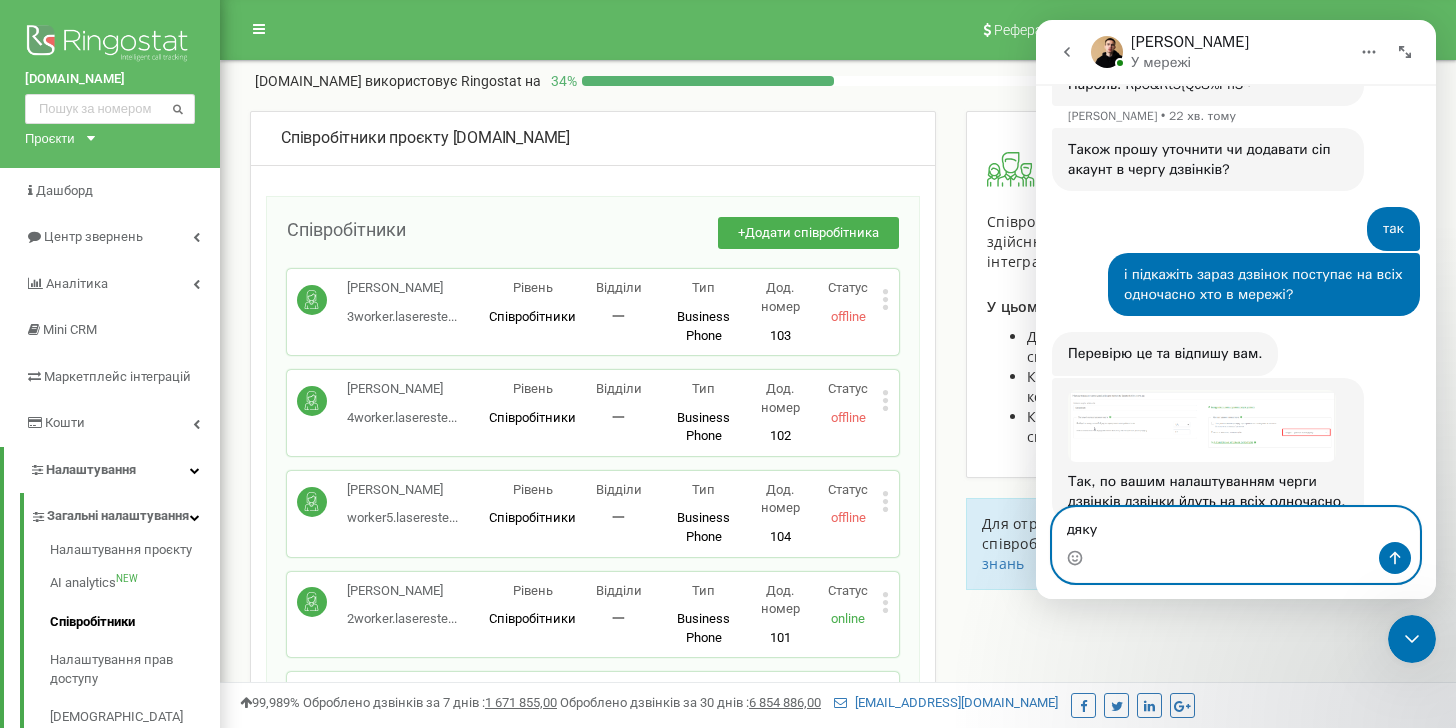 type on "дякую" 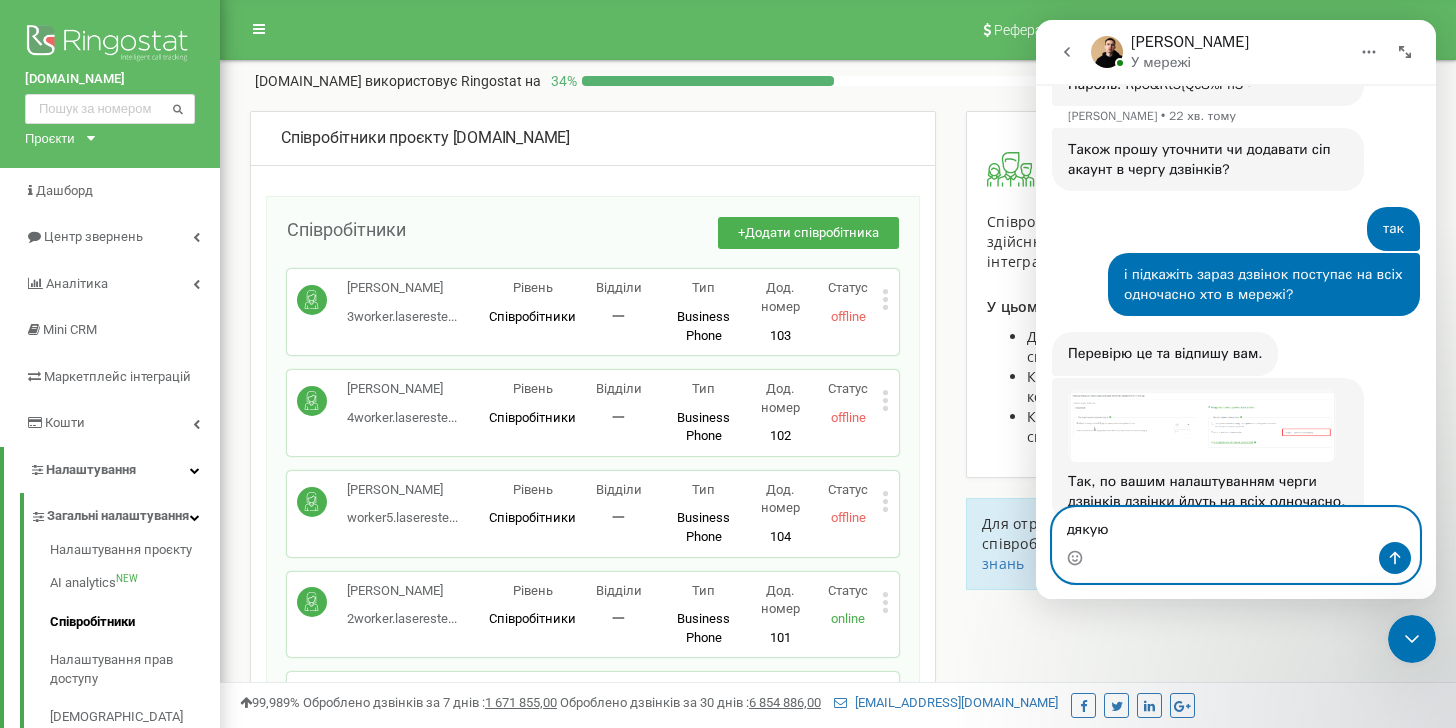 type 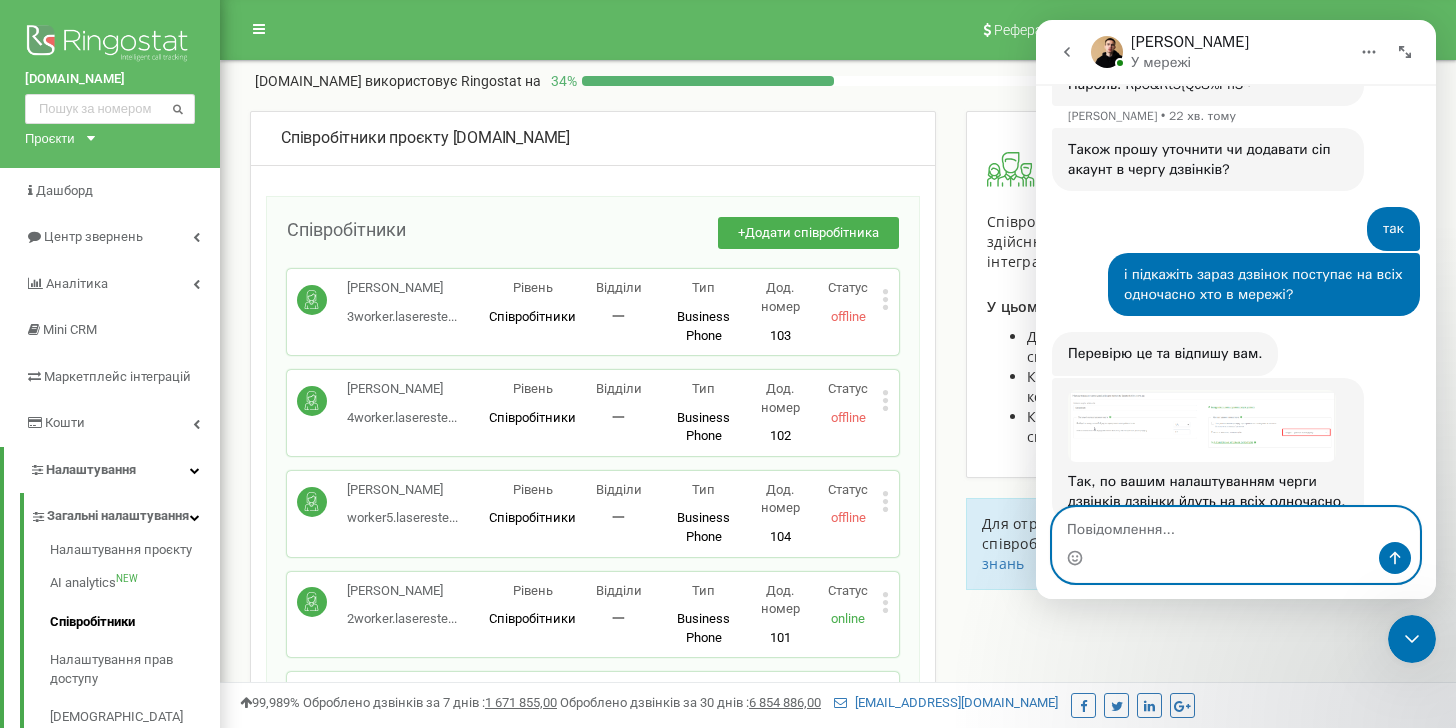 scroll, scrollTop: 878, scrollLeft: 0, axis: vertical 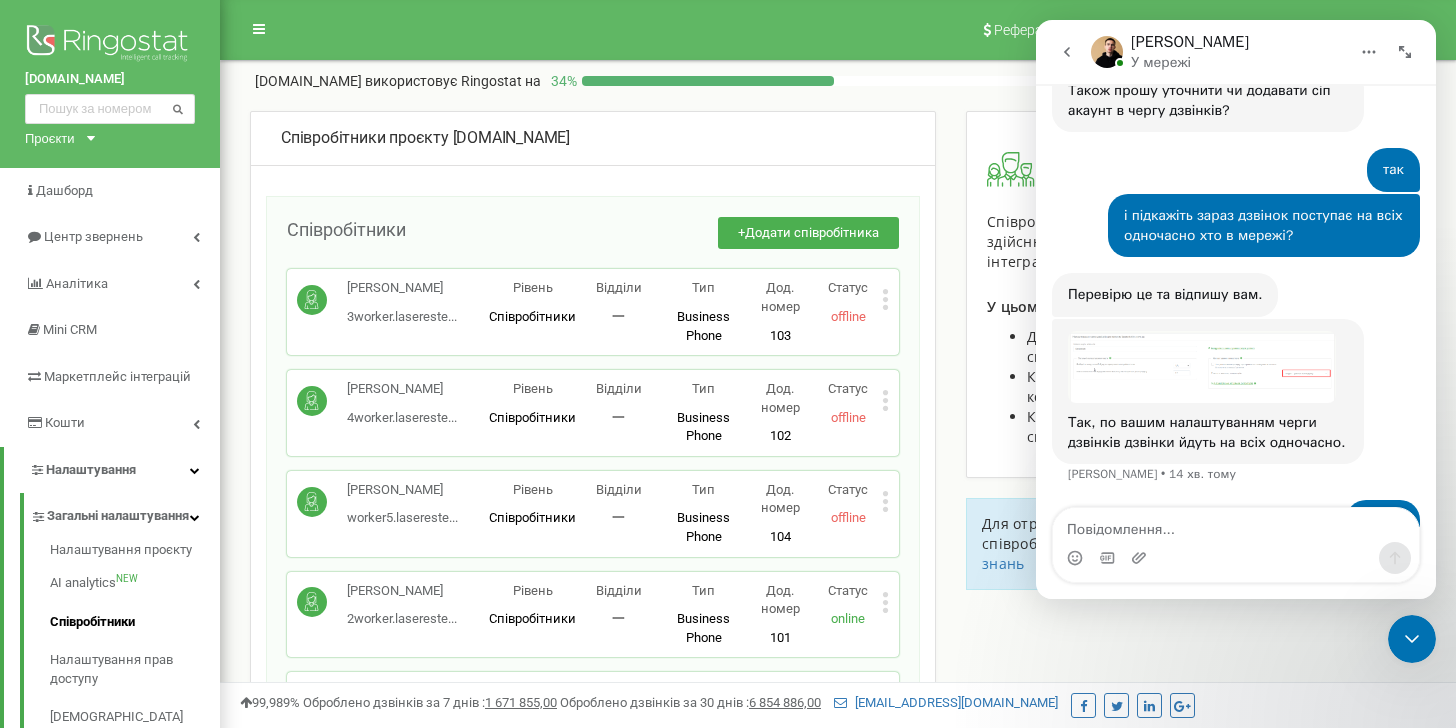 click on "Співробітники проєкту    laserestetics.com.ua Співробітники +  Додати співробітника Широкова Євгенія  3worker.lasereste... 3worker.laserestetics@gmail.com Рівень Співробітники Відділи 一 Тип Business Phone Повноцінне робоче місце співробітника з усіма можливостями, дозволяє використовувати Ringostat Smart Phone і прив'язати зовнішні номери співробітника. Дод. номер 103 Статус offline Редагувати   Видалити співробітника Копіювати SIP Копіювати Email Копіювати ID ( 308109 ) Олександра Прокопенко 4worker.lasereste... 4worker.laserestetics@gmail.com Рівень Співробітники Відділи 一 Тип Business Phone Дод. номер 102 Статус offline Редагувати   Копіювати SIP" at bounding box center [838, 793] 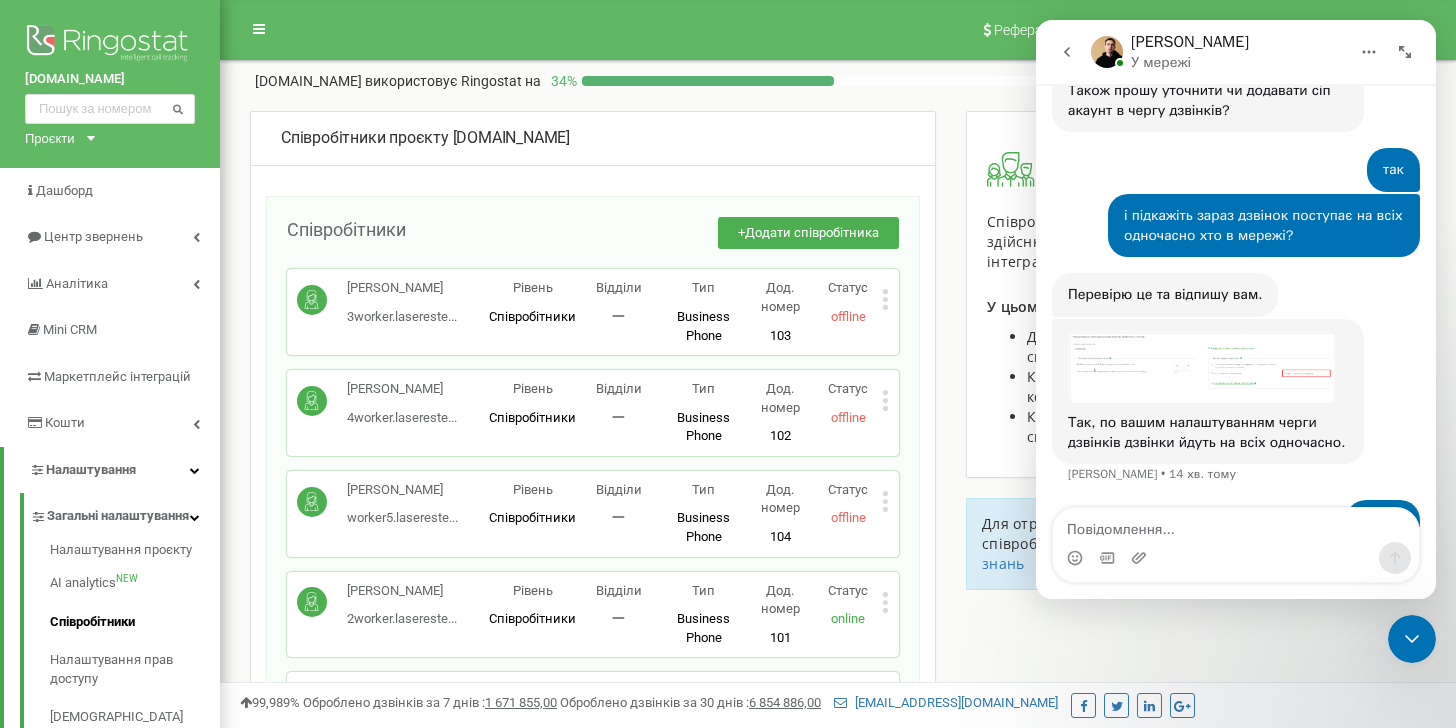 click at bounding box center (1412, 639) 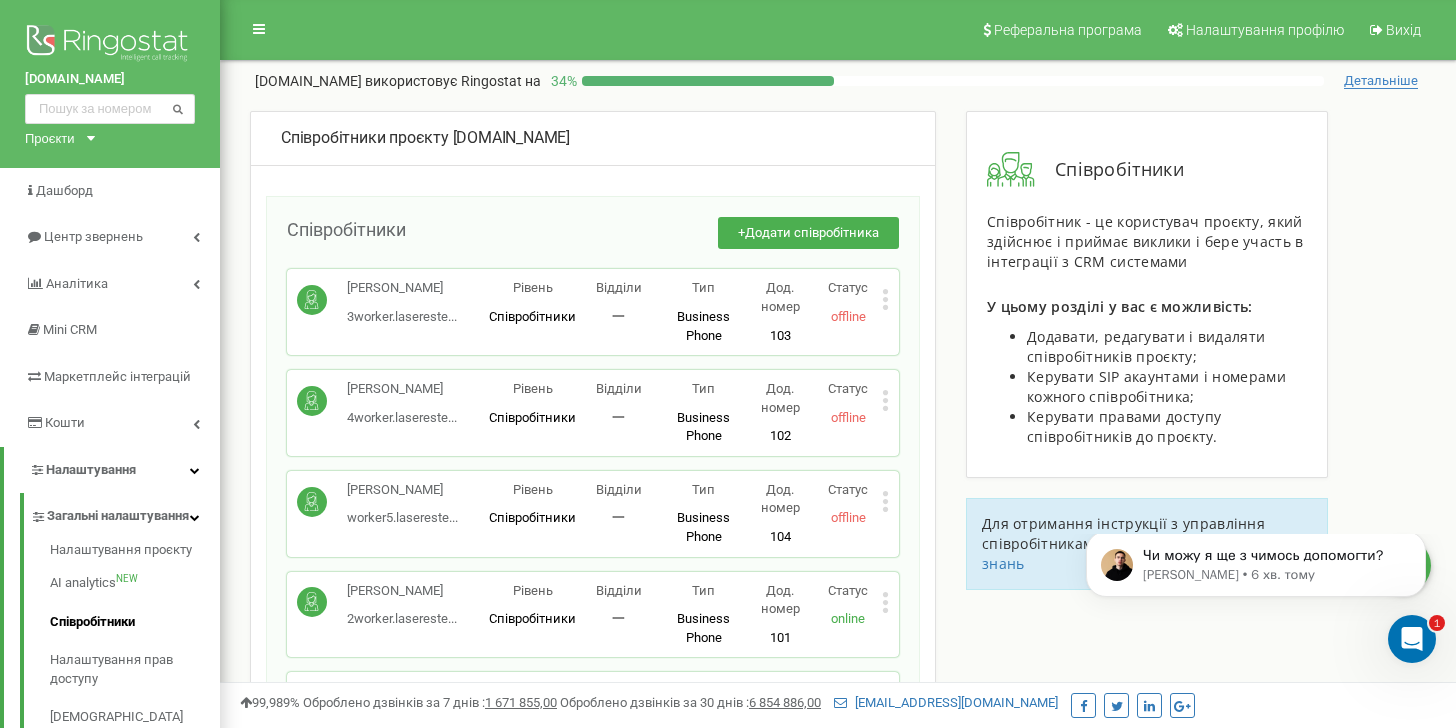 scroll, scrollTop: 0, scrollLeft: 0, axis: both 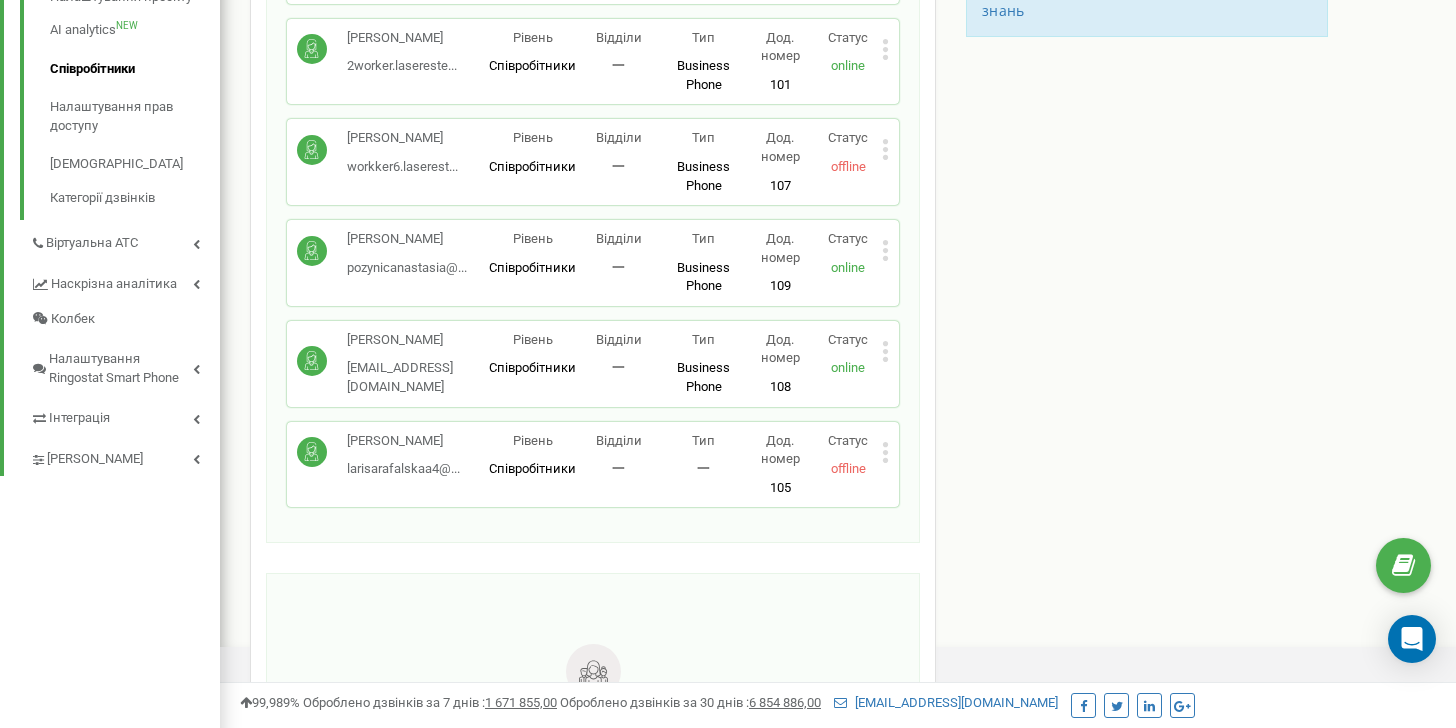 click 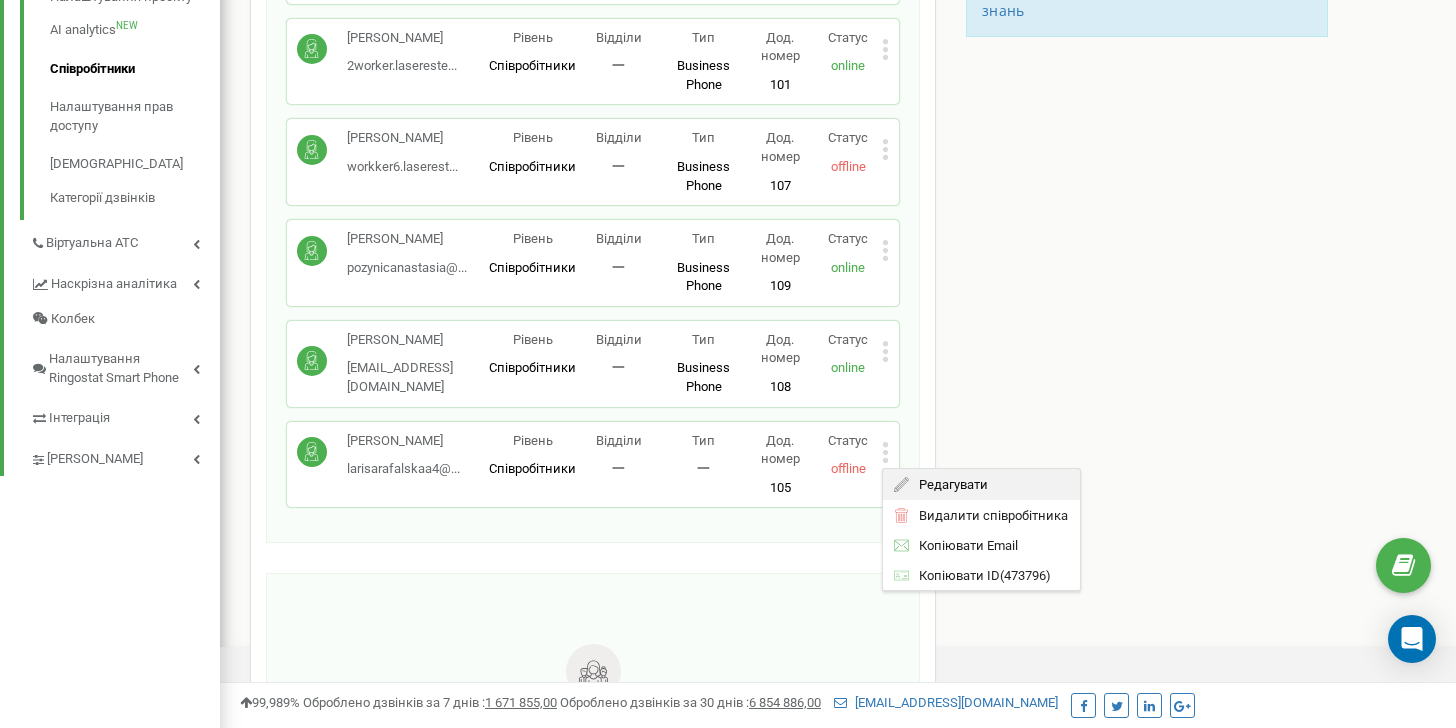 click on "Редагувати" at bounding box center [948, 484] 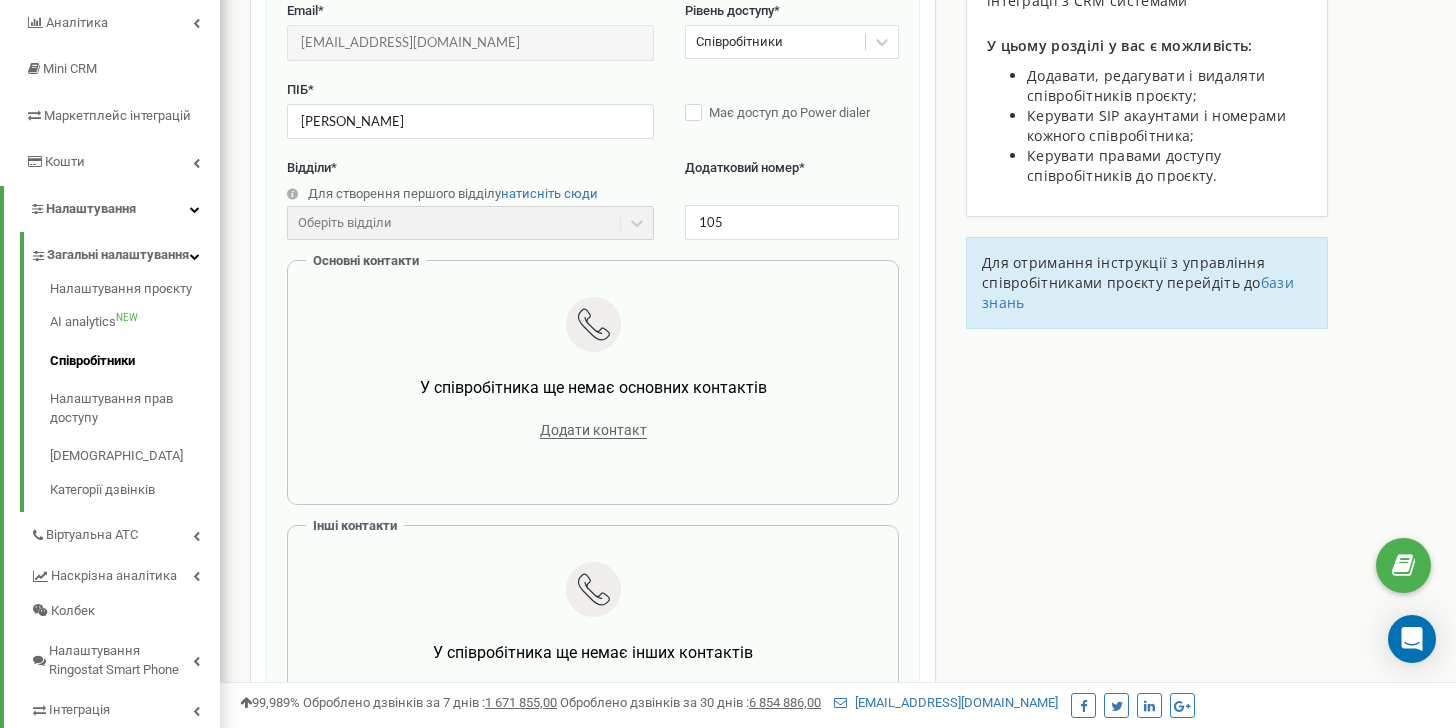 scroll, scrollTop: 200, scrollLeft: 0, axis: vertical 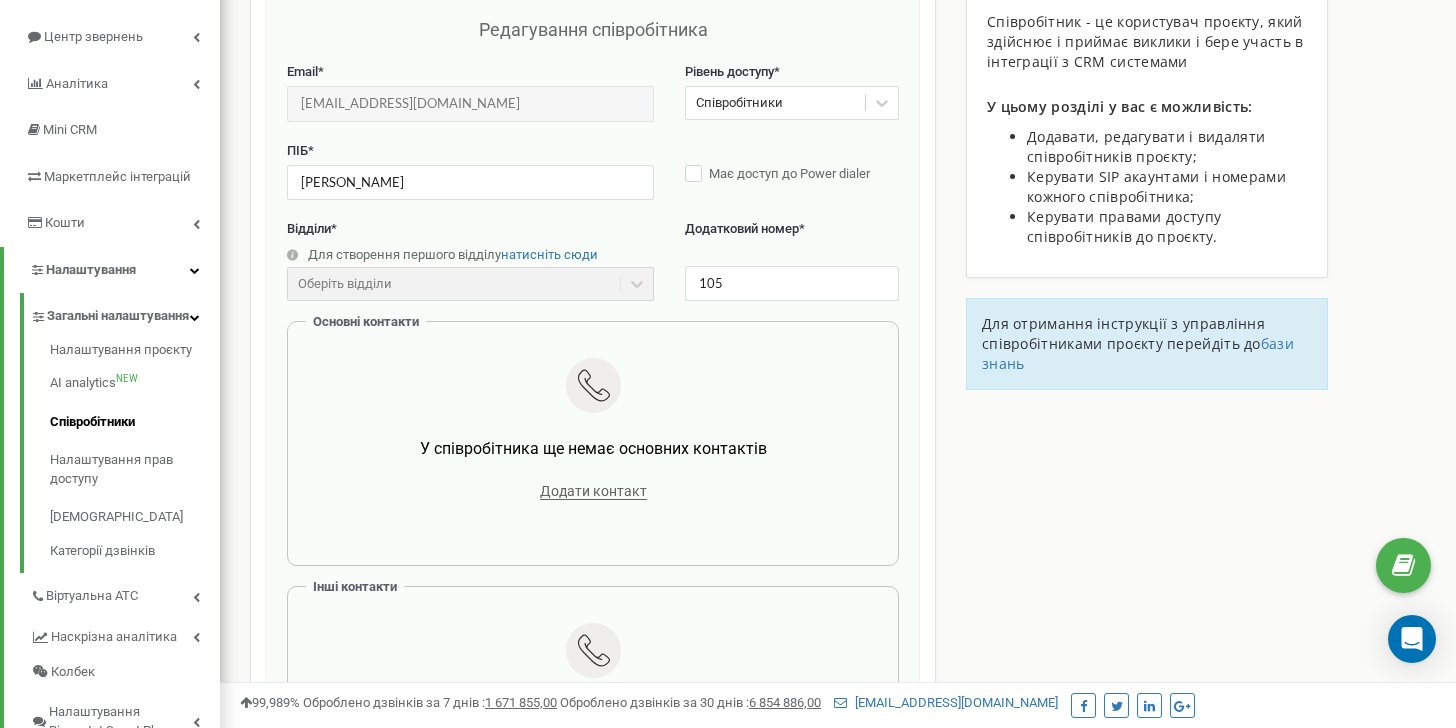 click on "Співробітники проєкту    [DOMAIN_NAME] Редагування співробітника Email * [EMAIL_ADDRESS][DOMAIN_NAME] Email недоступний для редагування. Ви можете створити нового співробітника і переприв'язати до нього SIP акаунти в розділі "SIP акаунти". Рівень доступу * Співробітники ПІБ * [PERSON_NAME]   Має доступ до Power dialer Відділи * Для створення першого відділу   натисніть сюди Оберіть відділи Відділи ще не створені Додатковий номер * 105 Основні контакти У співробітника ще немає основних контактів Додати контакт Інші контакти У співробітника ще немає інших контактів Додати контакт" at bounding box center [593, 610] 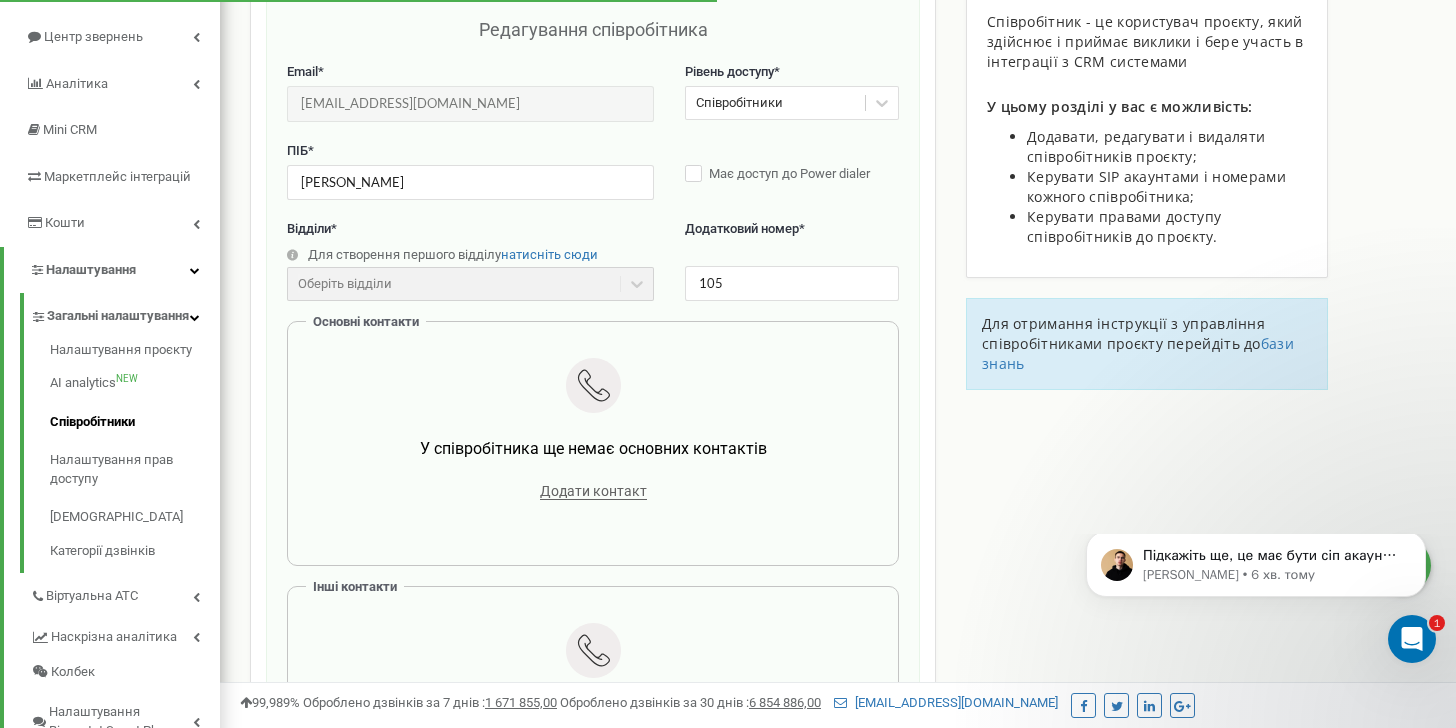 scroll, scrollTop: 0, scrollLeft: 0, axis: both 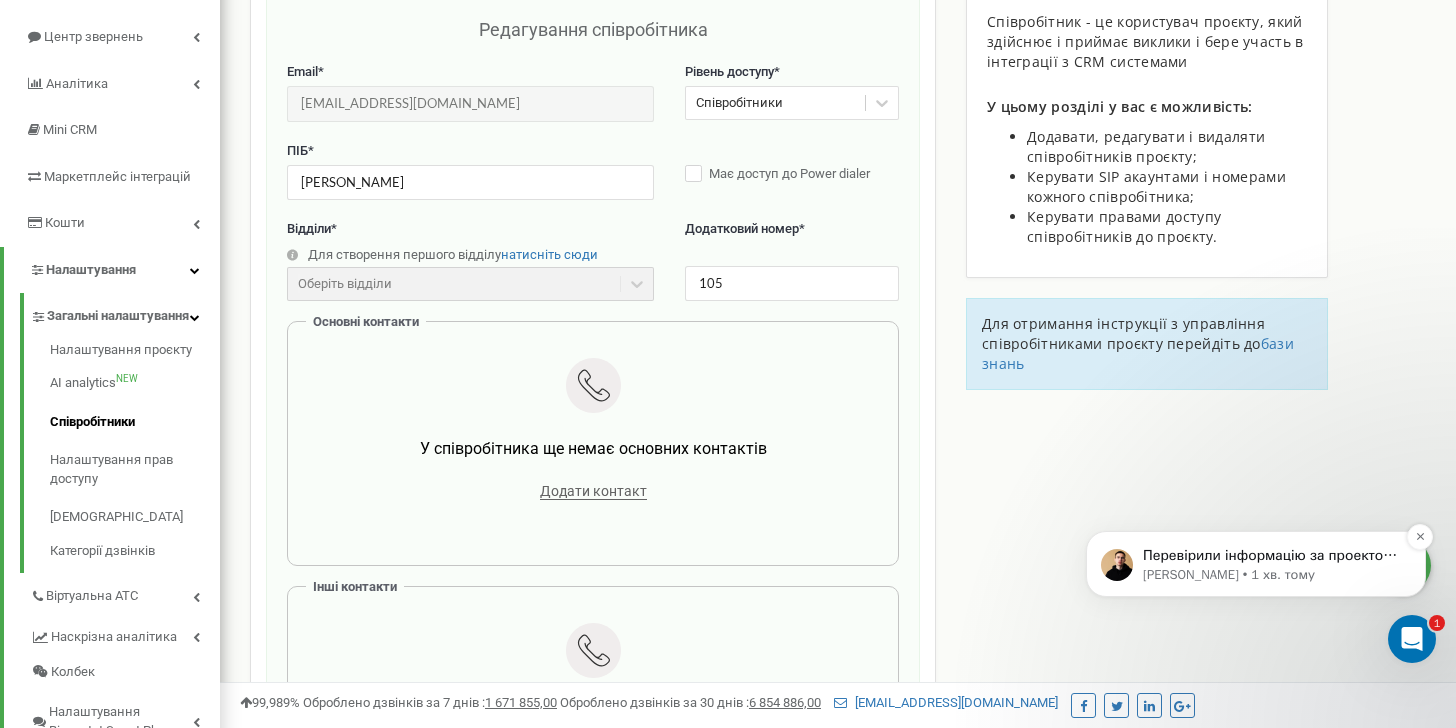 click on "Перевірили інформацію за проектом, бачимо що всі декстопні - приступаємо до роботи, відпишу по результату." at bounding box center (1272, 556) 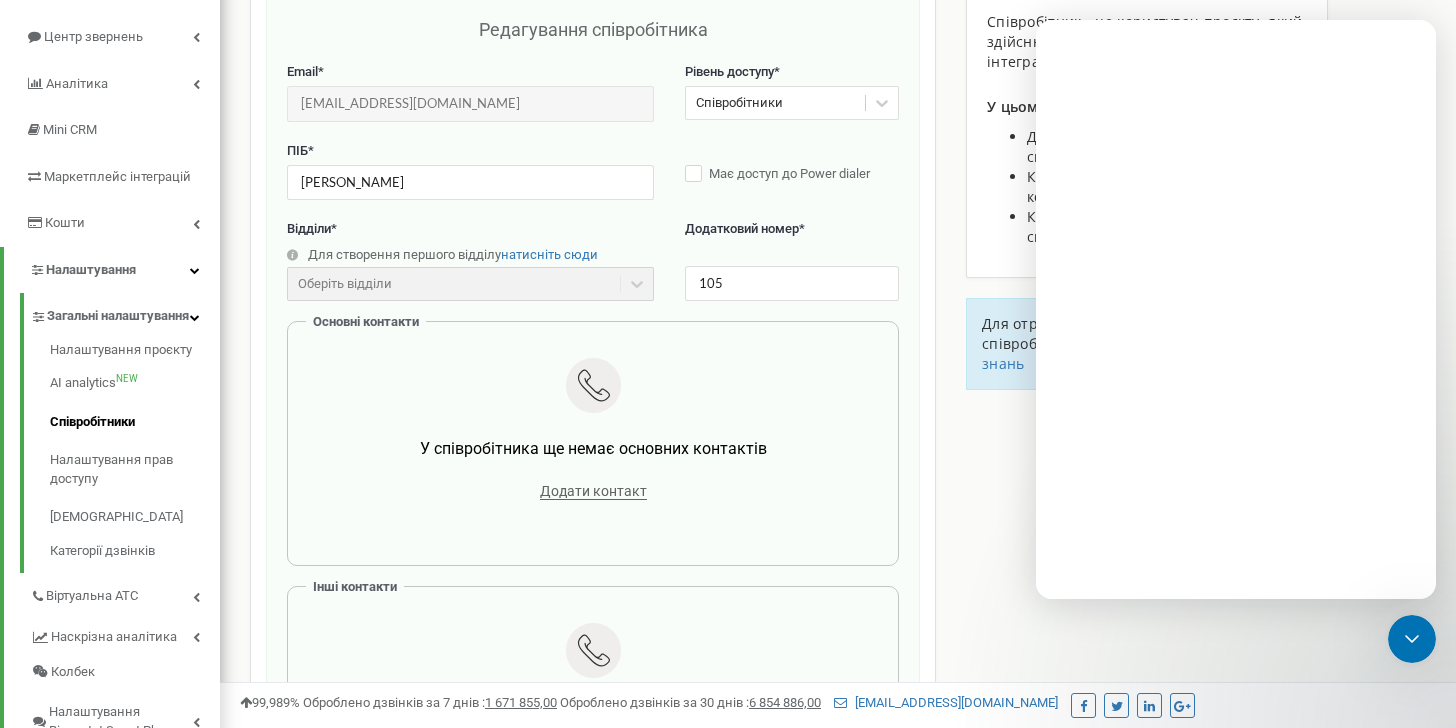 scroll, scrollTop: 0, scrollLeft: 0, axis: both 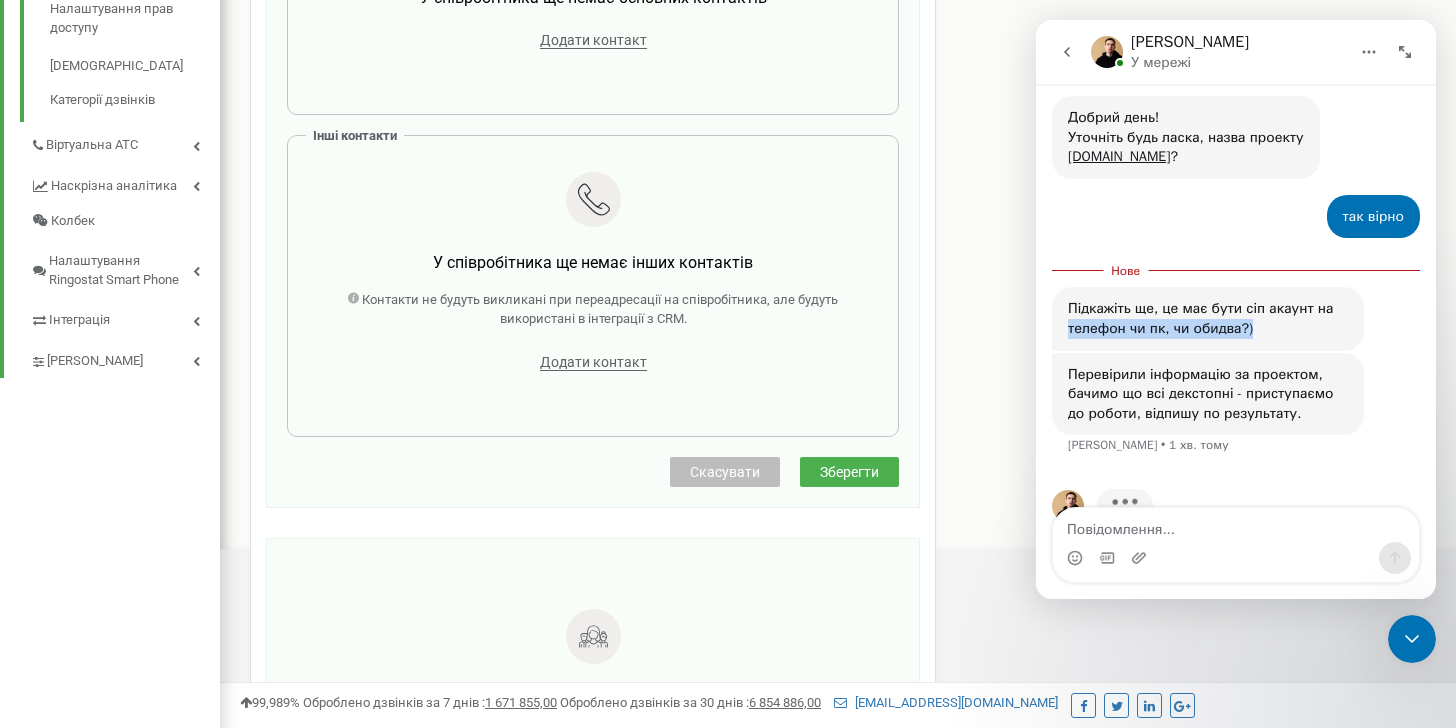 drag, startPoint x: 1282, startPoint y: 281, endPoint x: 1048, endPoint y: 272, distance: 234.17302 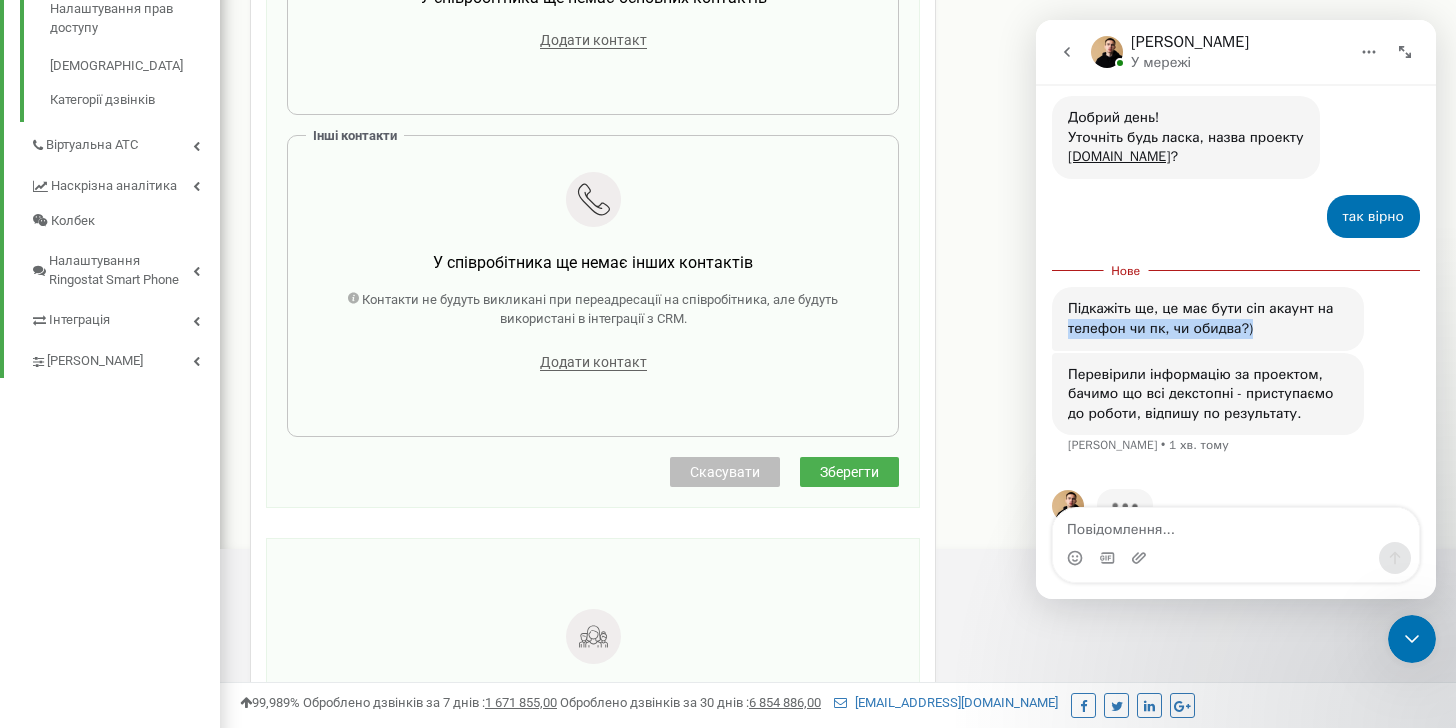 click on "Доброго дня, своріть будт ласка сіп акаунт для співробітника  [EMAIL_ADDRESS][DOMAIN_NAME] [PERSON_NAME]    •   9 хв. тому Ви отримаєте відповідь тут і на свою ел. пошту: ✉️  [DOMAIN_NAME][EMAIL_ADDRESS][DOMAIN_NAME] Звичайний час відповіді 🕒  до 1 хвилини Fin    •   9 хв. тому Добрий день! ​Уточніть будь ласка, назва проекту  [DOMAIN_NAME]  ? [PERSON_NAME]    •   8 хв. тому так вірно [PERSON_NAME]    •   7 хв. тому Підкажіть ще, це має бути сіп акаунт на телефон чи пк, чи обидва?) [PERSON_NAME]    •   6 хв. тому Перевірили інформацію за проектом, бачимо що всі декстопні - приступаємо до роботи, відпишу по результату. [PERSON_NAME]    •   1 хв. тому" at bounding box center [1236, 171] 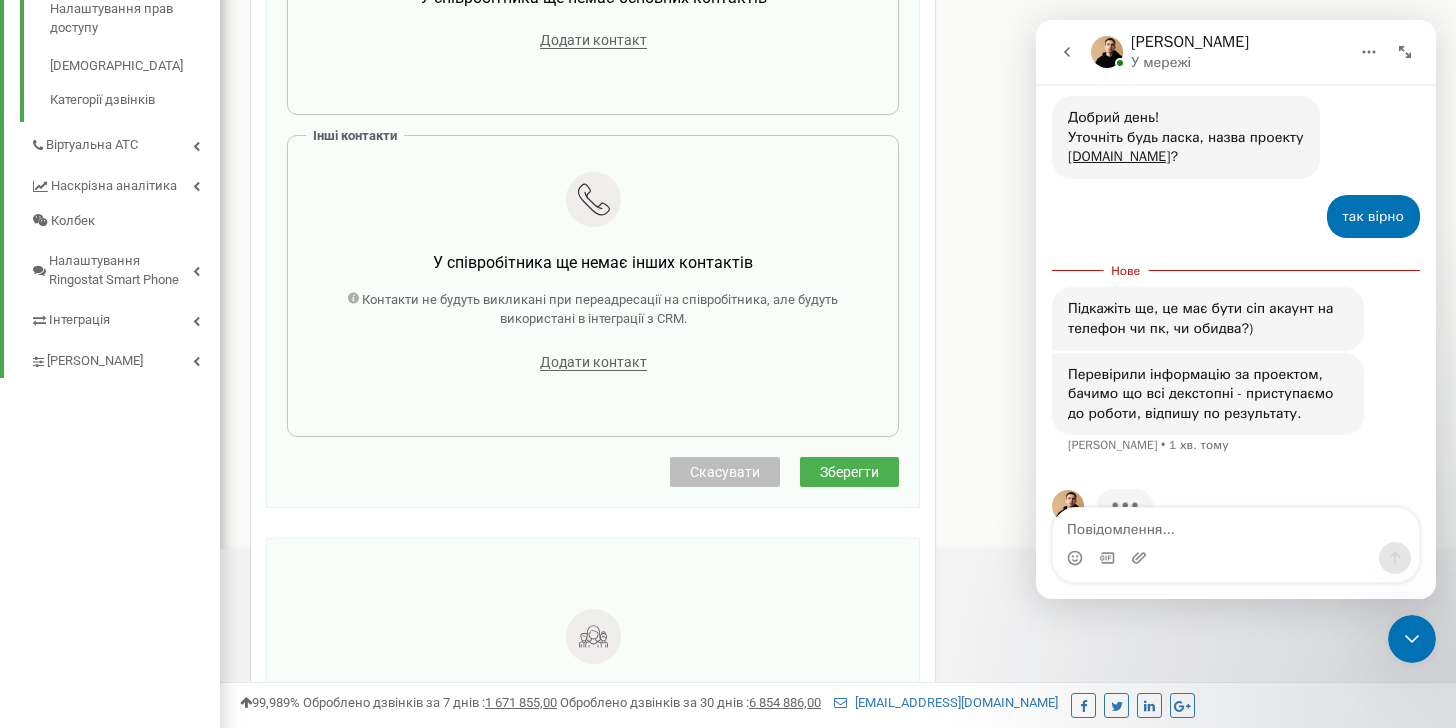 click at bounding box center (1236, 558) 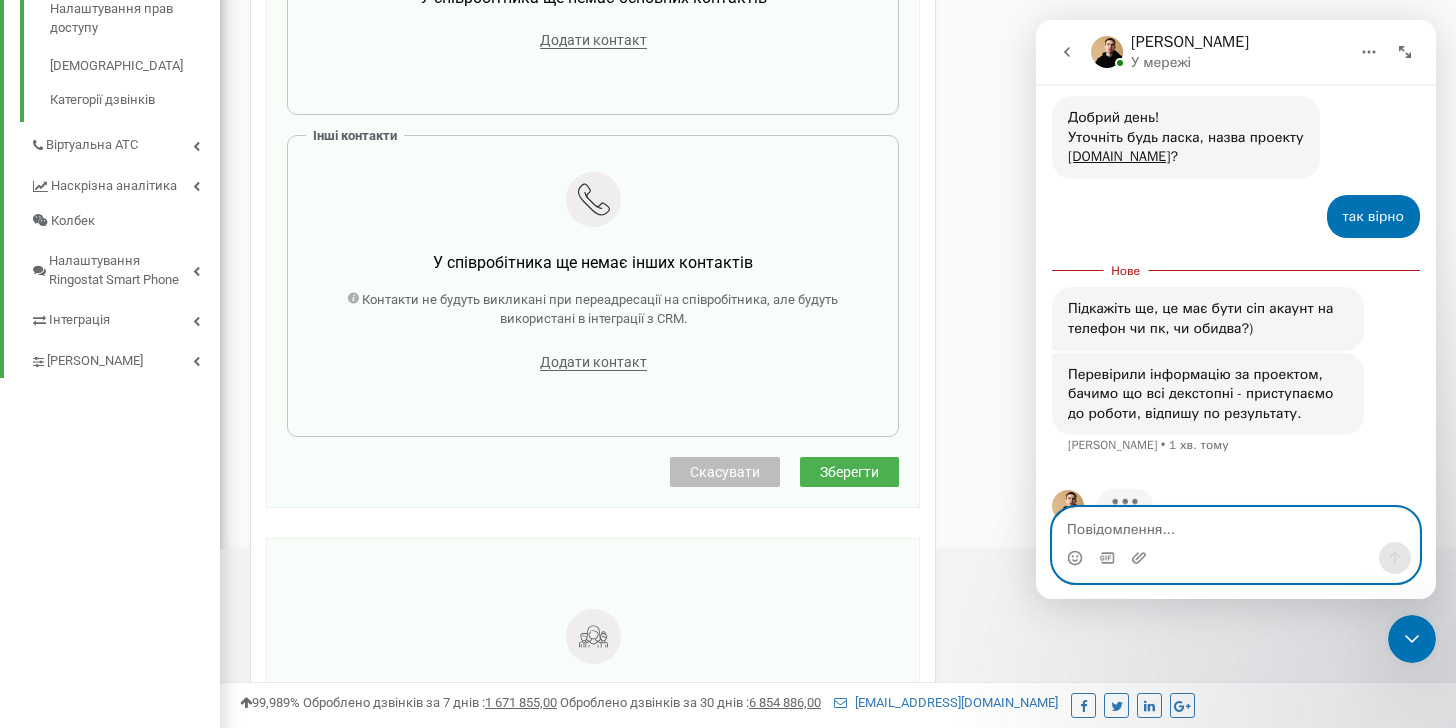 click at bounding box center (1236, 525) 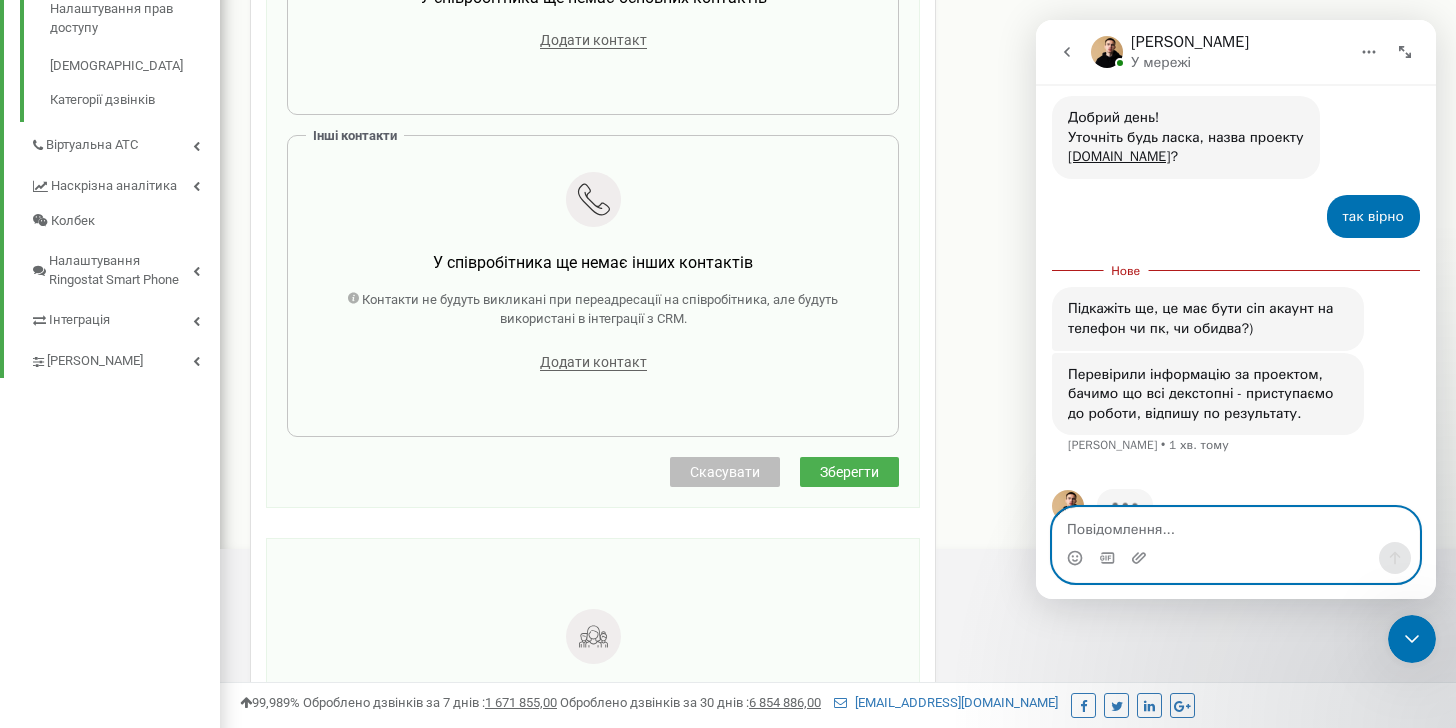 scroll, scrollTop: 319, scrollLeft: 0, axis: vertical 